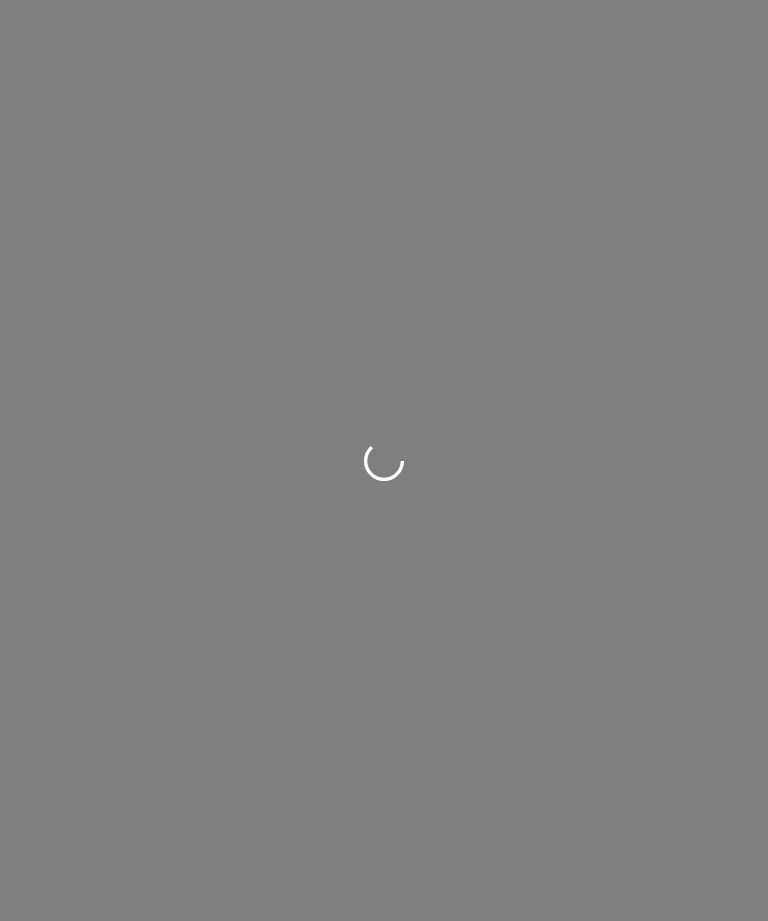 scroll, scrollTop: 0, scrollLeft: 0, axis: both 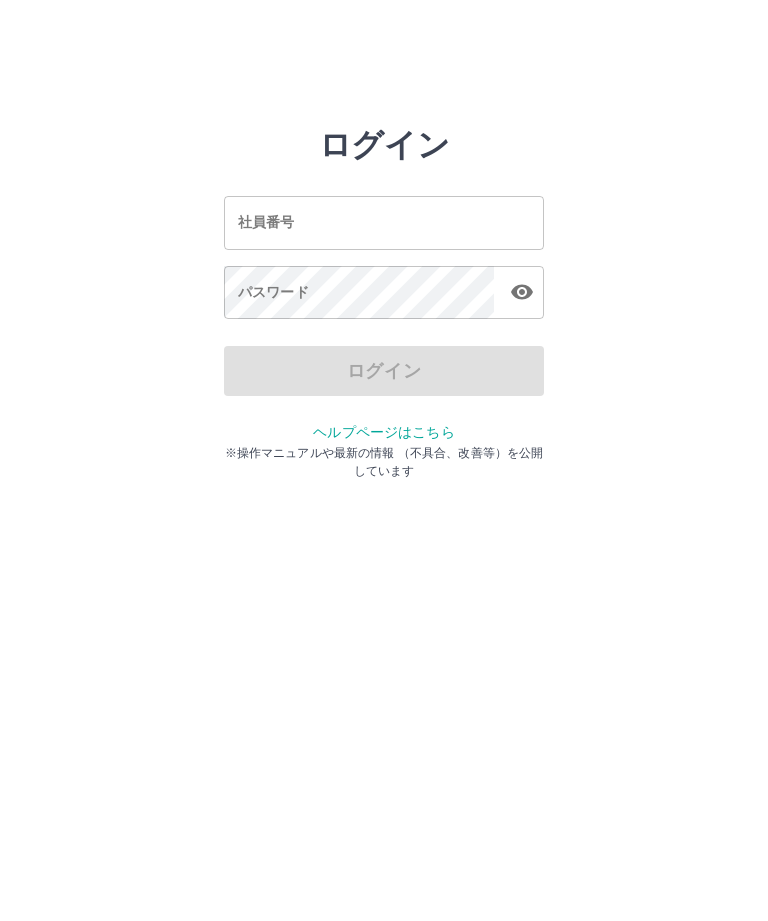 click on "社員番号" at bounding box center [384, 222] 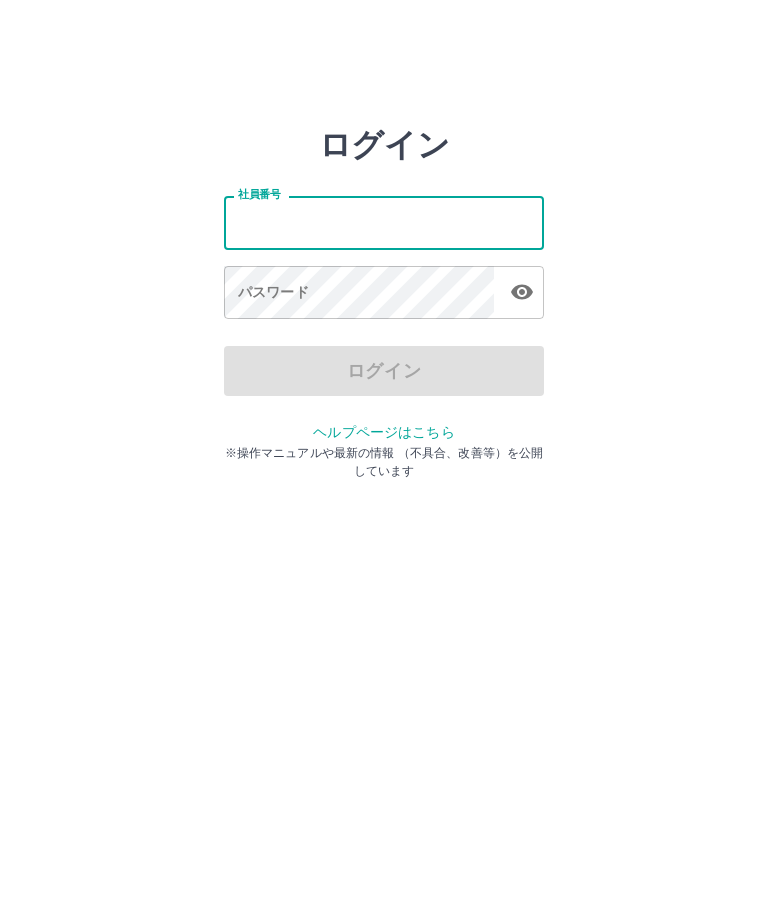 click on "社員番号" at bounding box center [384, 222] 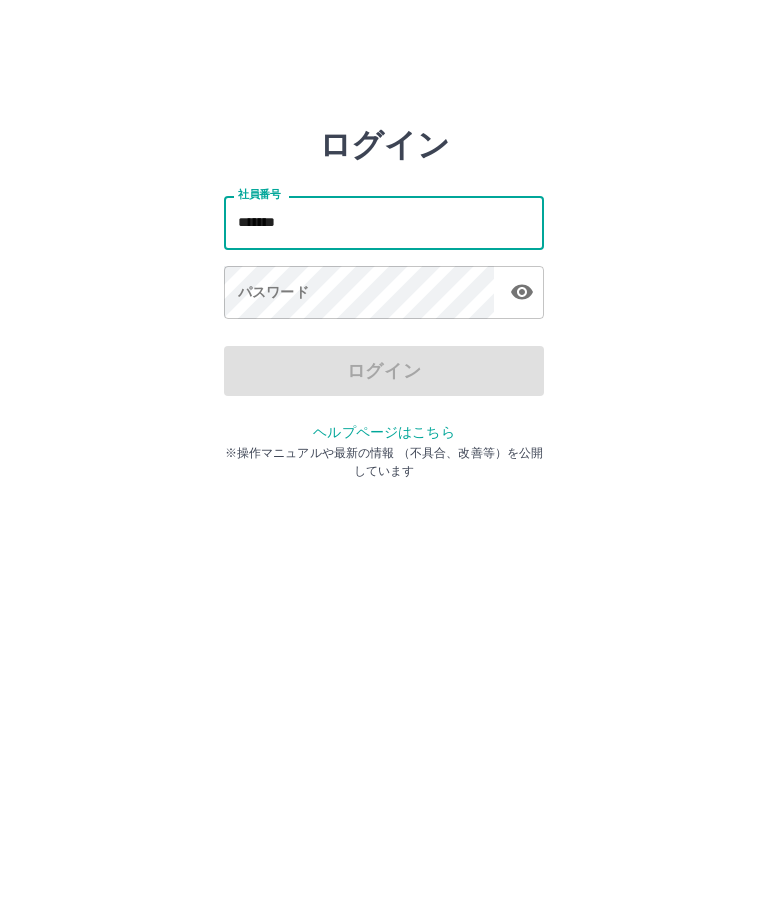 type on "*******" 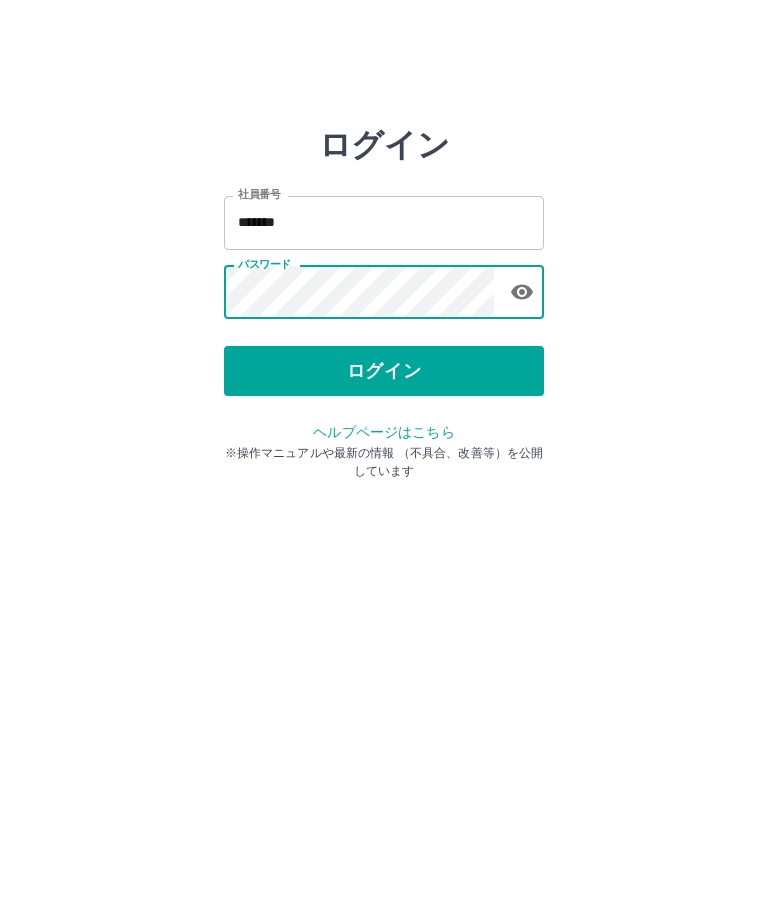 click on "ログイン" at bounding box center [384, 371] 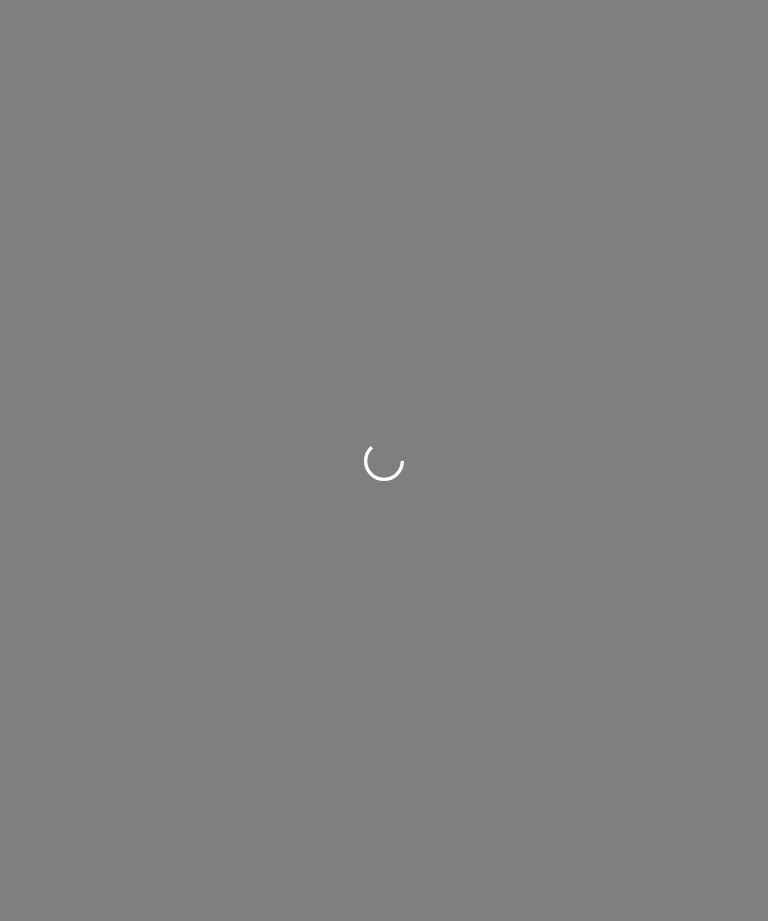 scroll, scrollTop: 0, scrollLeft: 0, axis: both 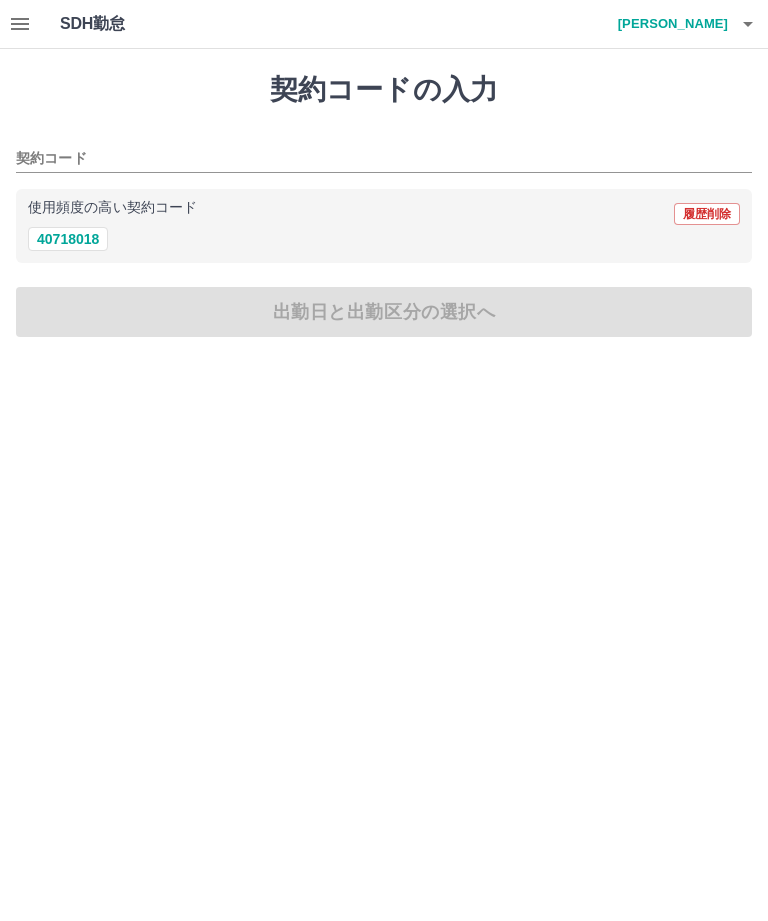 click on "40718018" at bounding box center [68, 239] 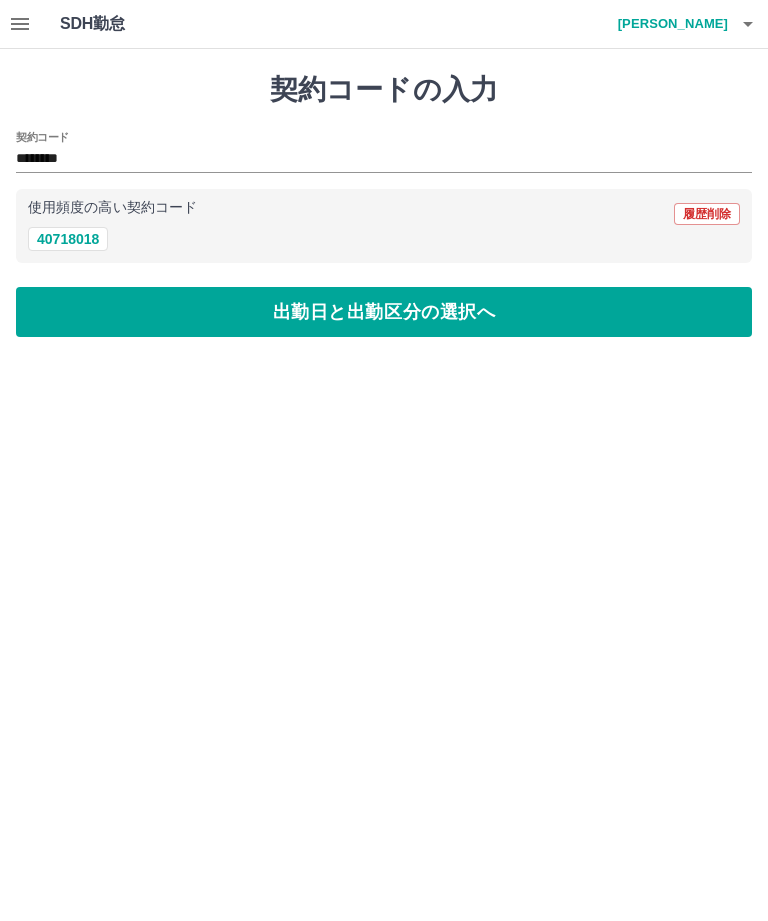click on "出勤日と出勤区分の選択へ" at bounding box center (384, 312) 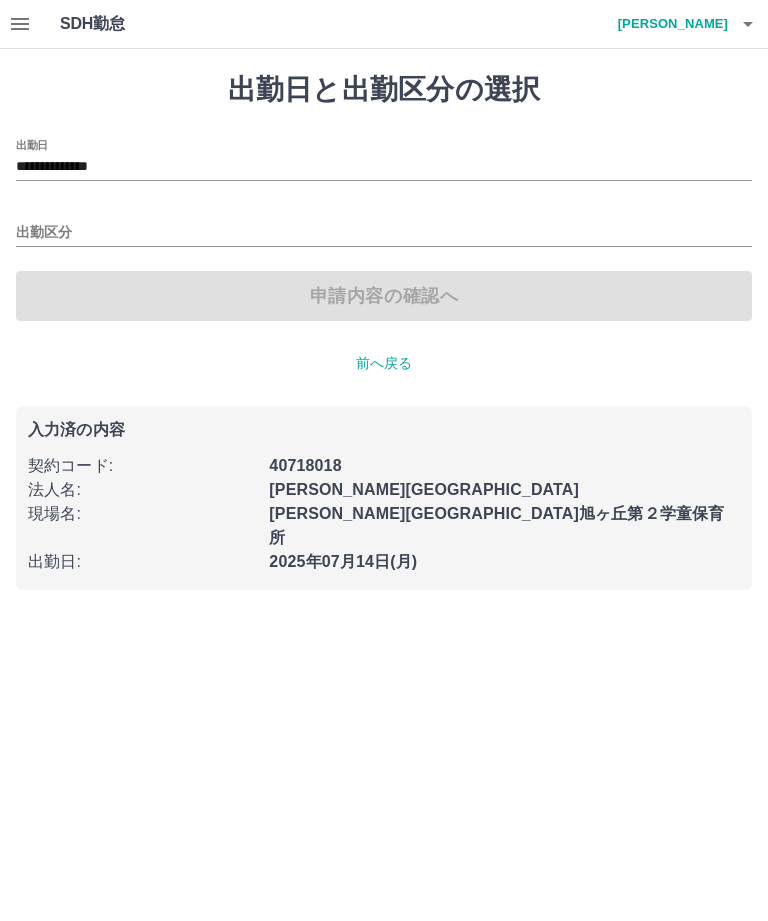 click on "出勤区分" at bounding box center (384, 233) 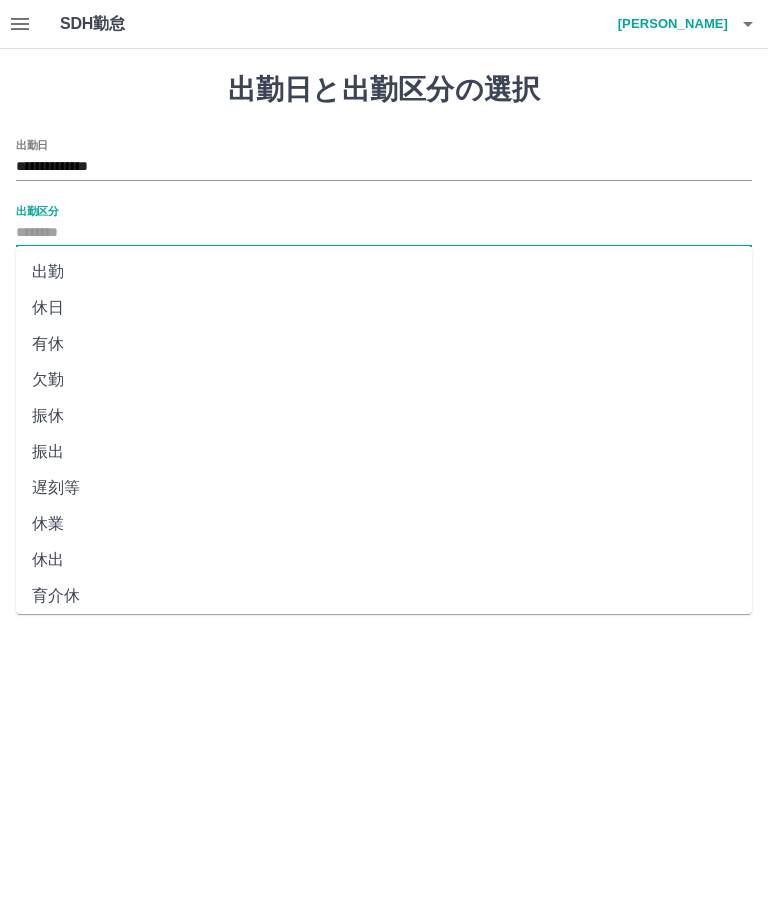 click on "休日" at bounding box center [384, 308] 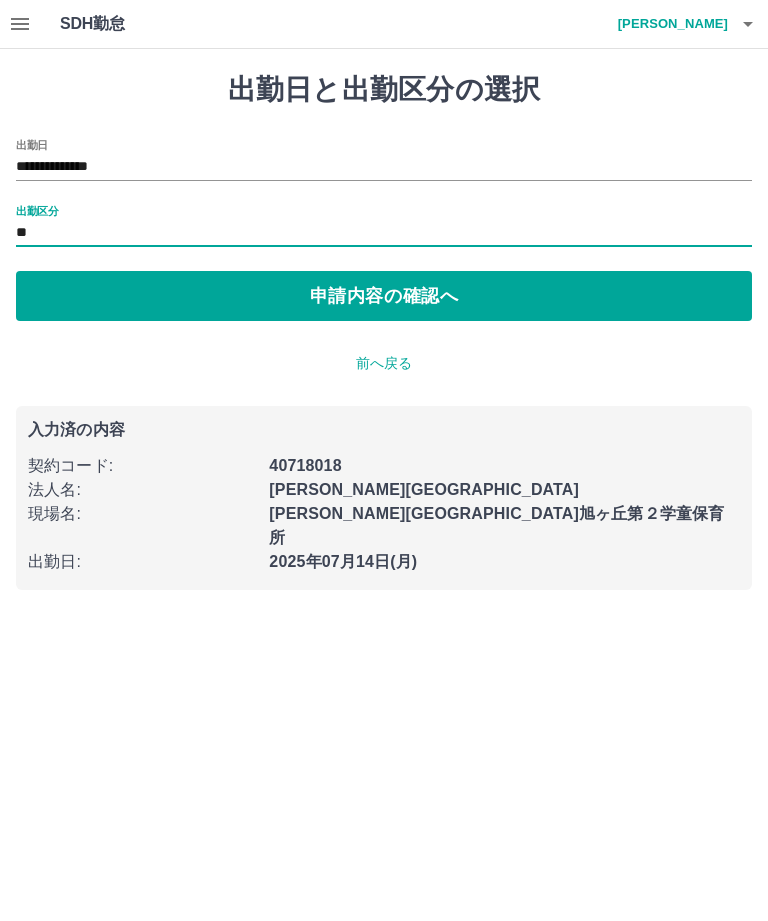 click on "**" at bounding box center (384, 233) 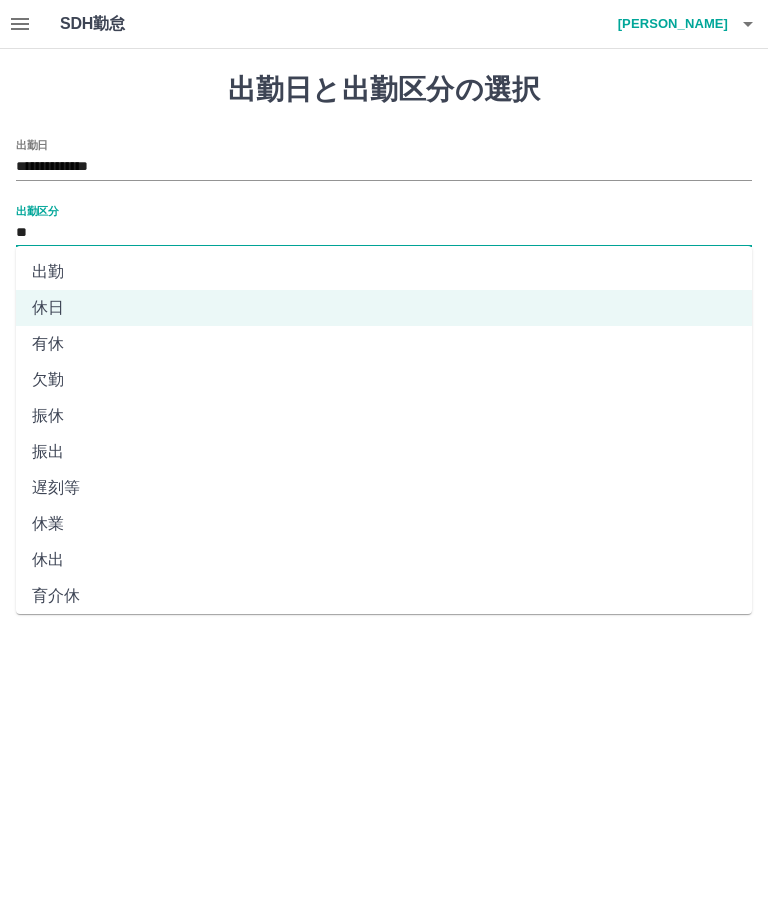 click on "出勤" at bounding box center (384, 272) 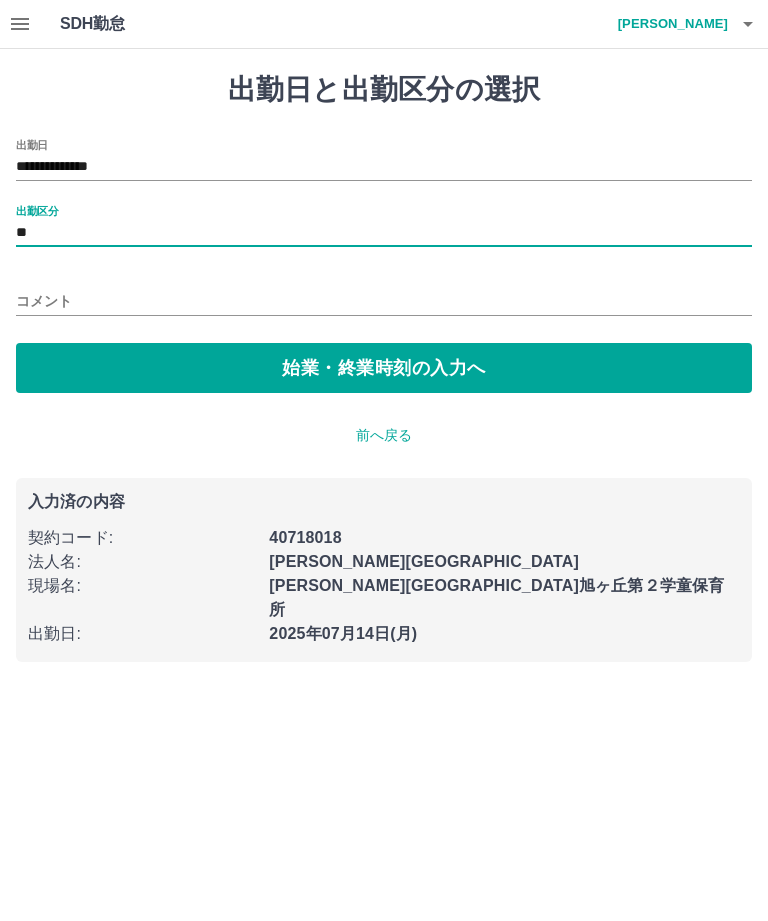 click on "始業・終業時刻の入力へ" at bounding box center [384, 368] 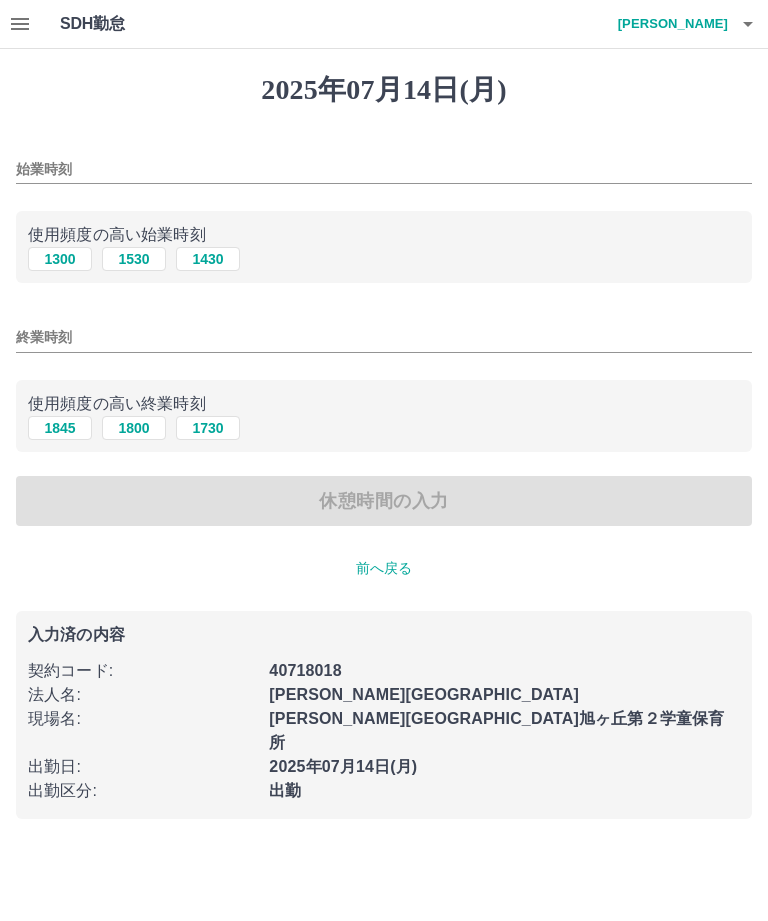 click on "始業時刻" at bounding box center (384, 169) 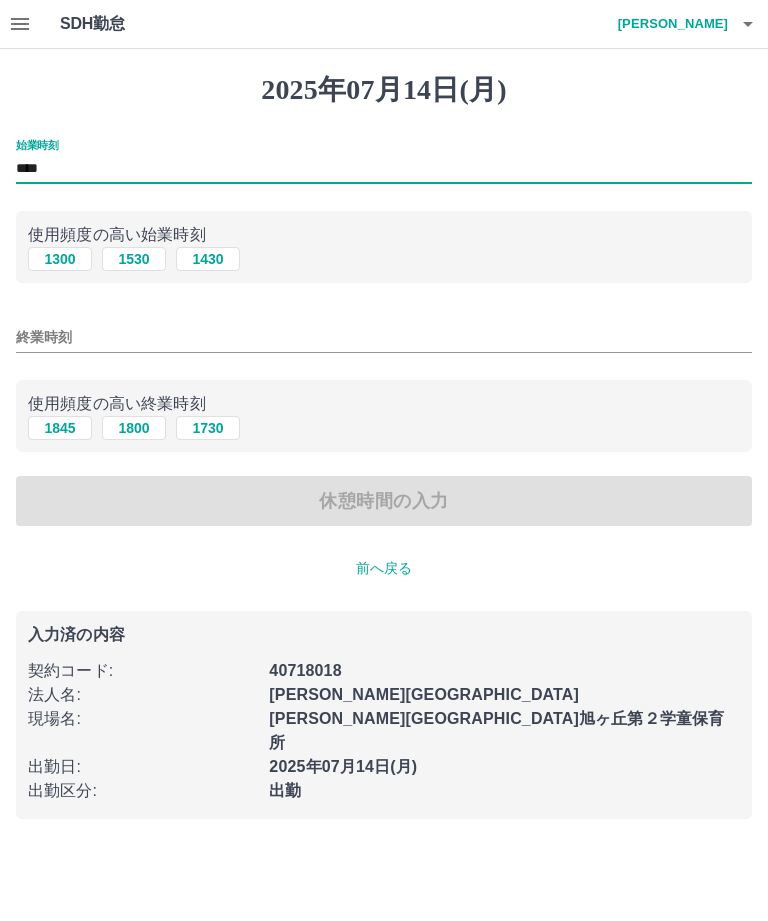 type on "****" 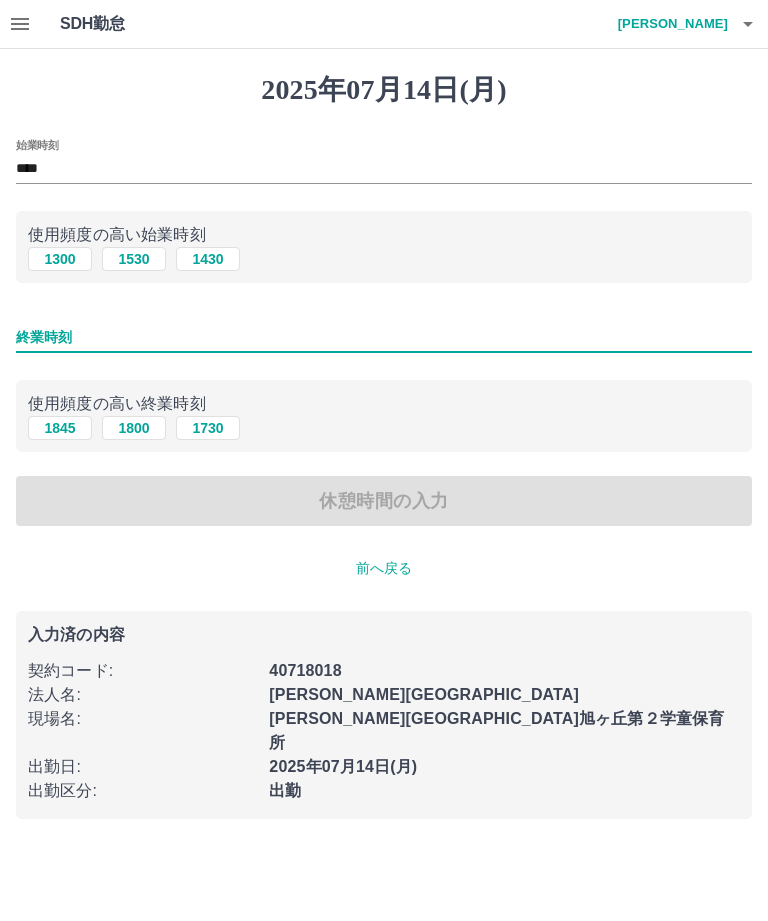 click on "1800" at bounding box center (134, 428) 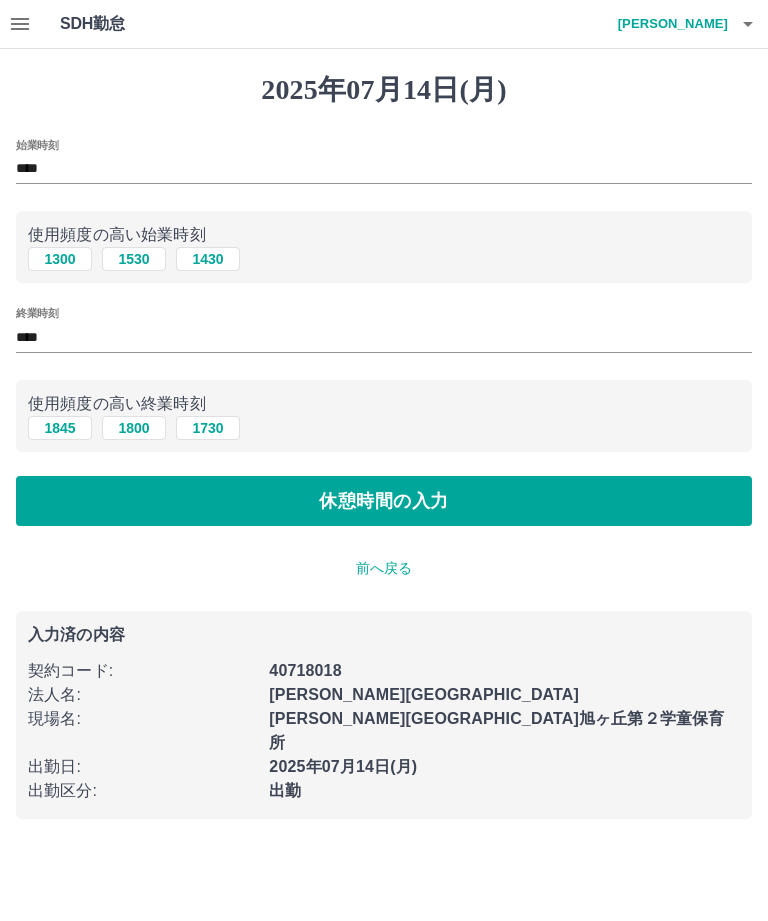 click on "休憩時間の入力" at bounding box center [384, 501] 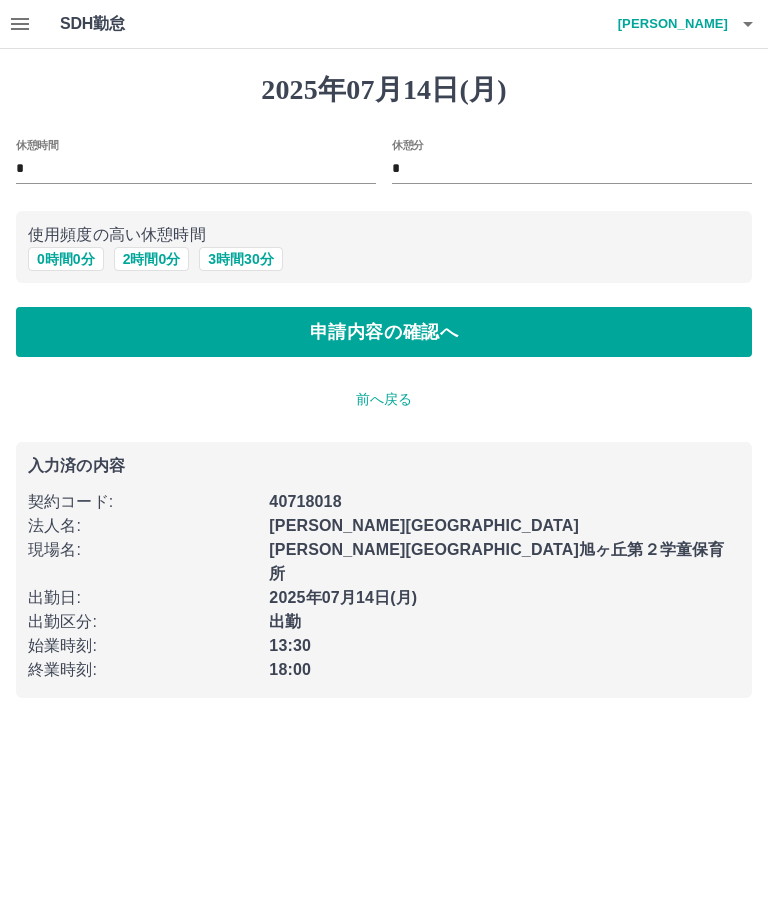 click on "申請内容の確認へ" at bounding box center (384, 332) 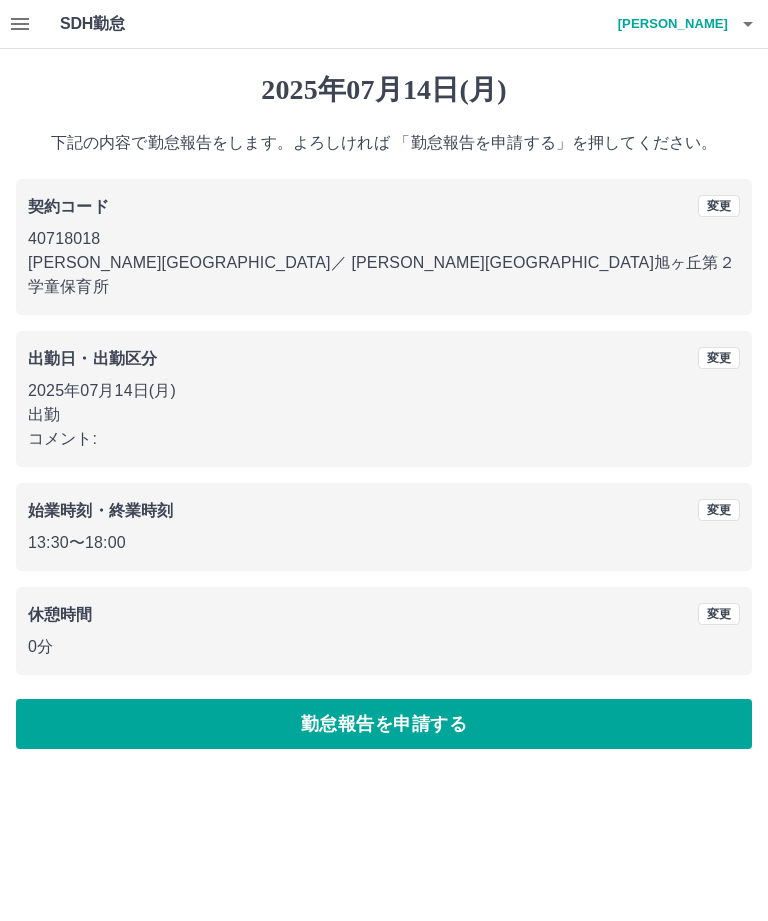 click on "勤怠報告を申請する" at bounding box center (384, 724) 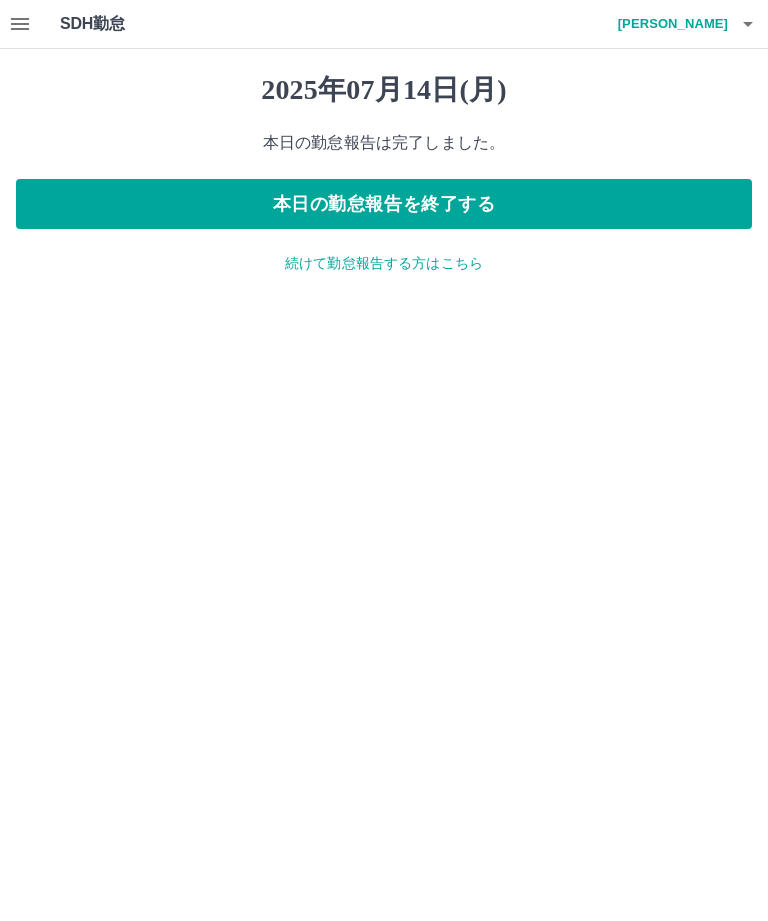 click on "本日の勤怠報告を終了する" at bounding box center (384, 204) 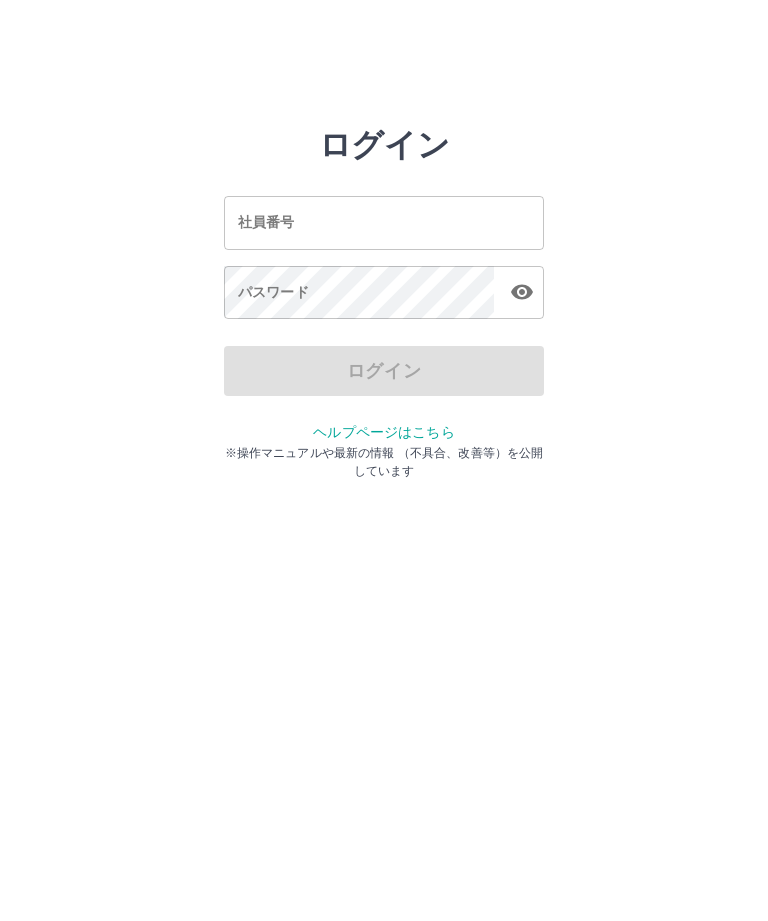 scroll, scrollTop: 0, scrollLeft: 0, axis: both 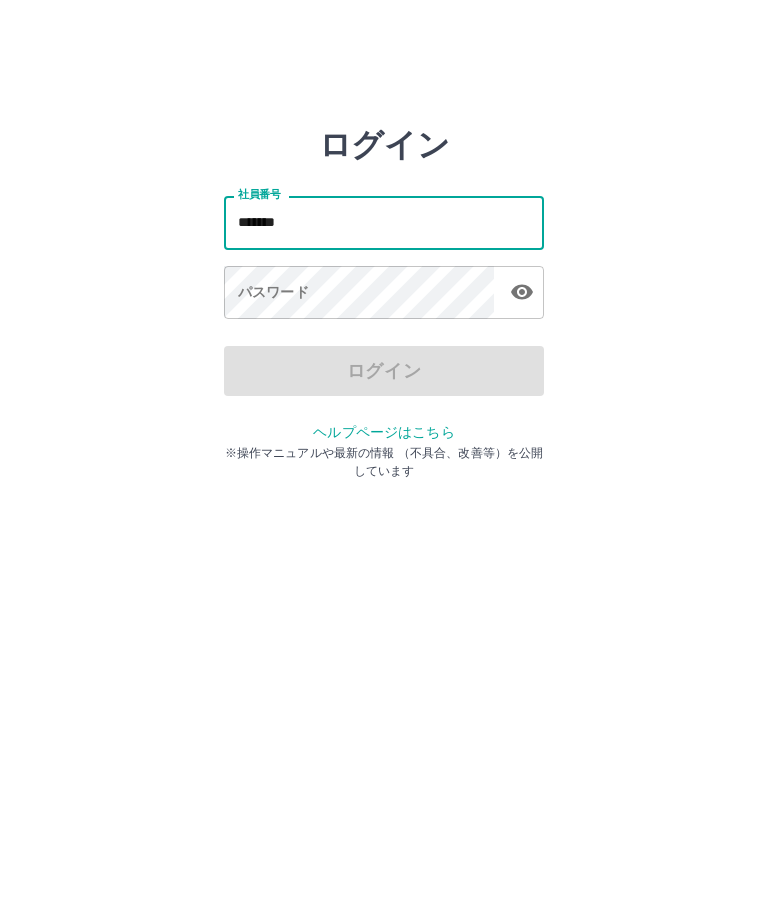 type on "*******" 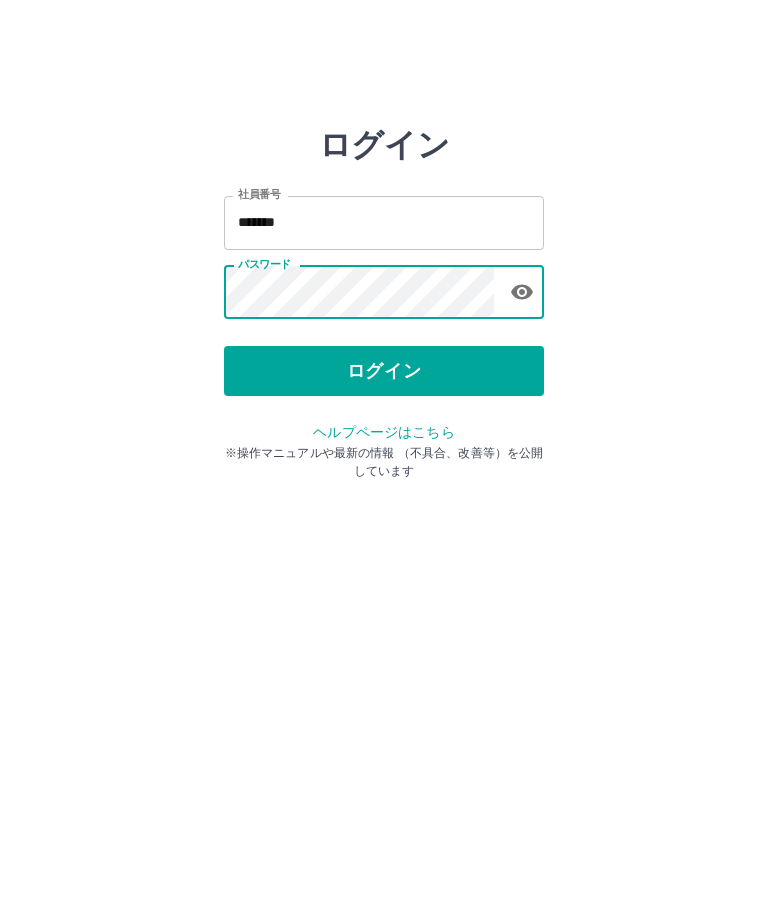 click on "ログイン" at bounding box center [384, 371] 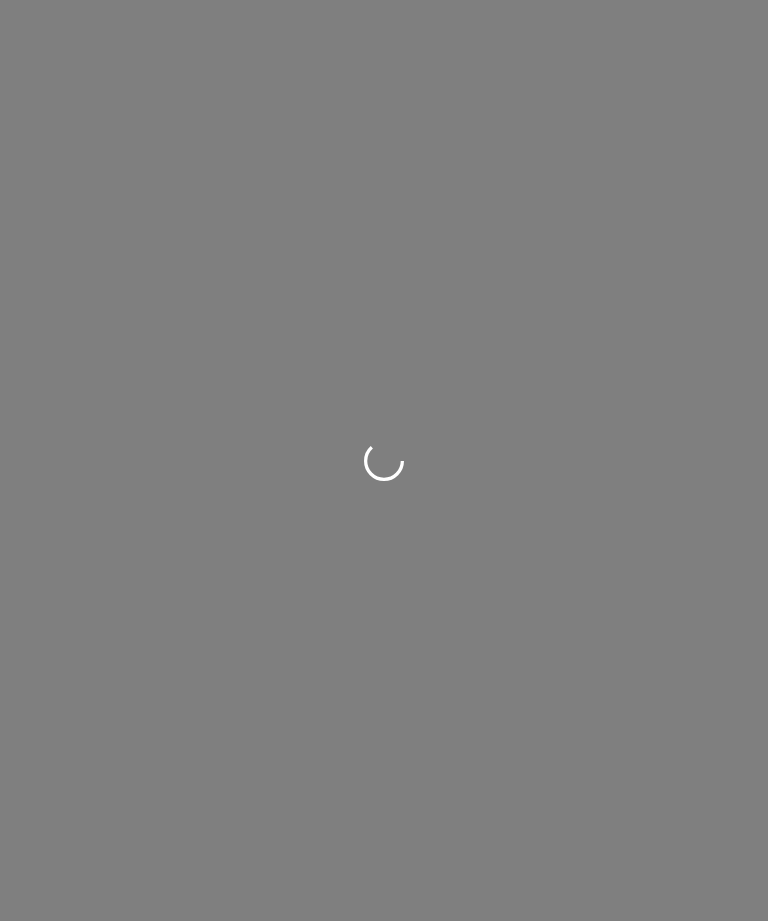scroll, scrollTop: 0, scrollLeft: 0, axis: both 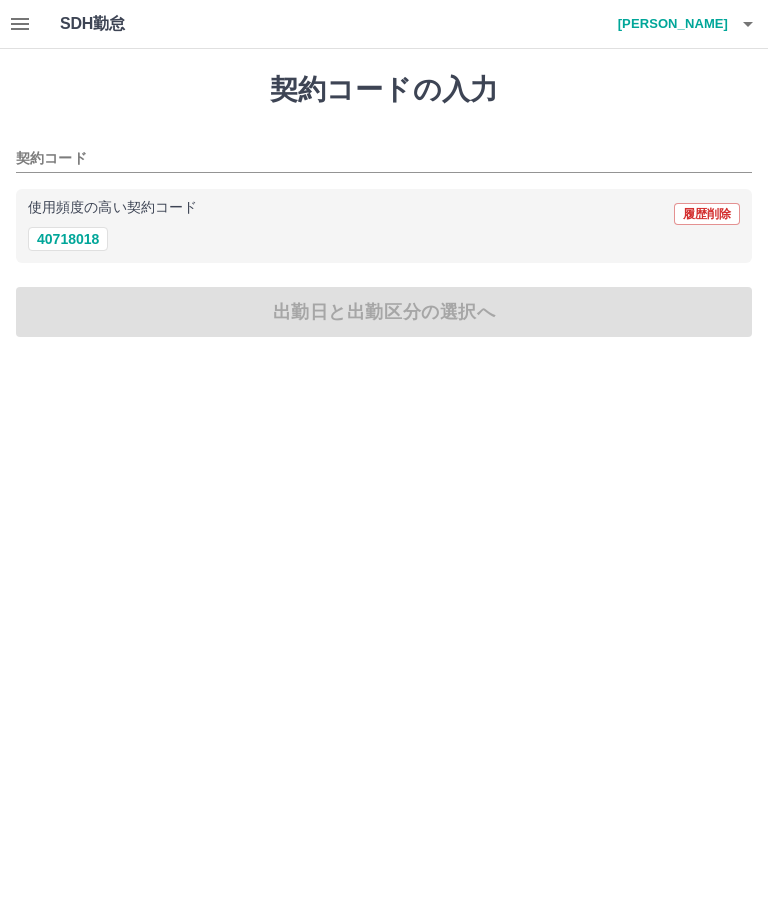 click on "40718018" at bounding box center [68, 239] 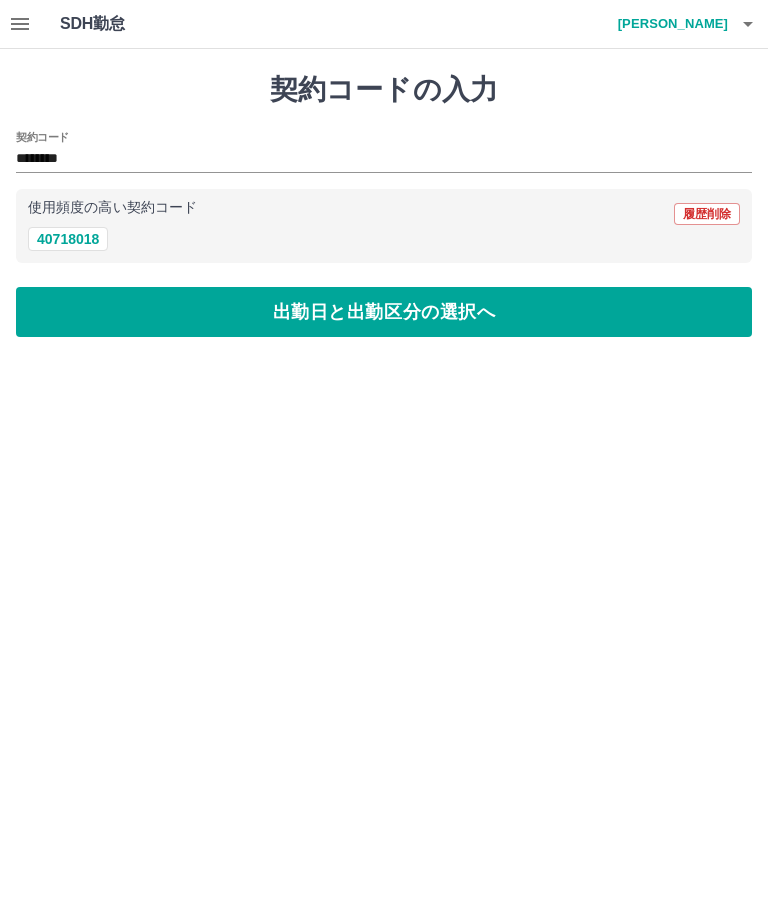 click on "出勤日と出勤区分の選択へ" at bounding box center [384, 312] 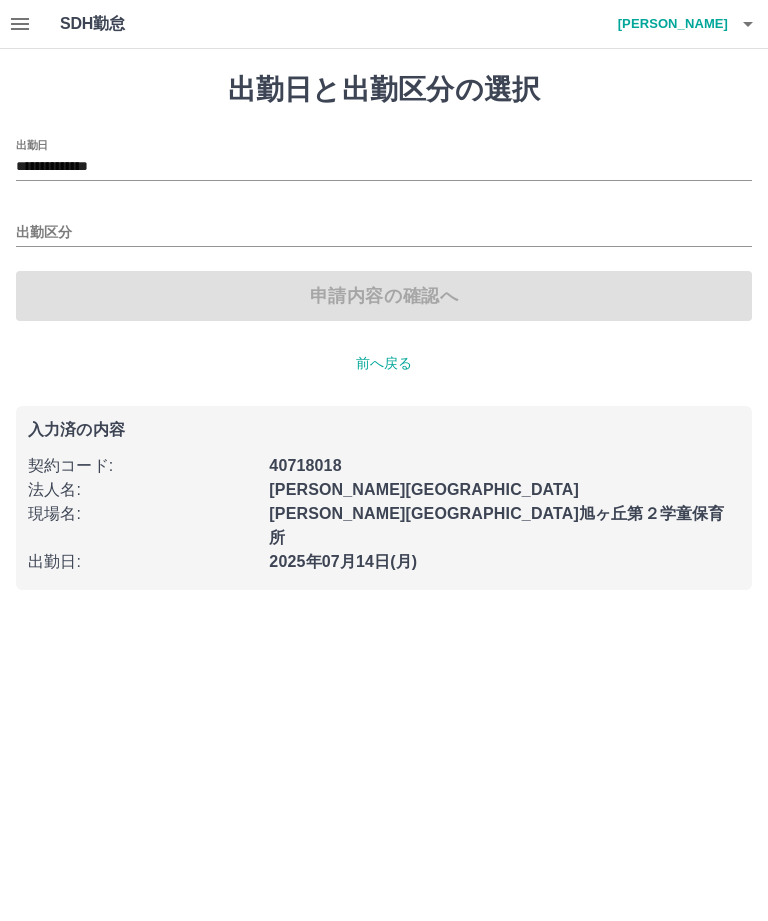 click on "**********" at bounding box center [384, 167] 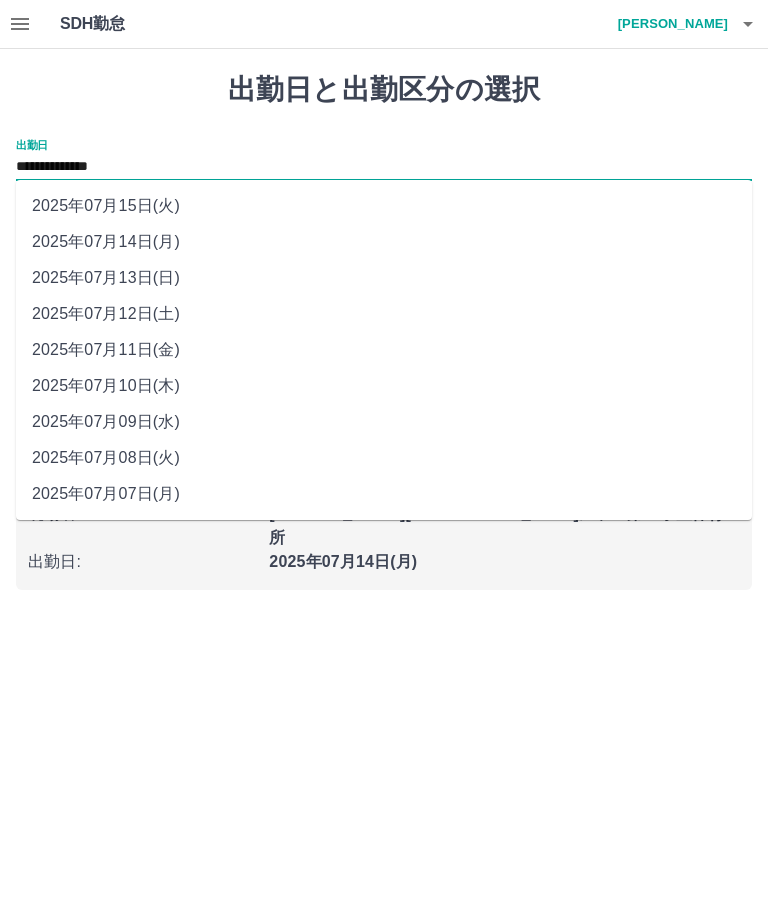 click on "2025年07月12日(土)" at bounding box center [384, 314] 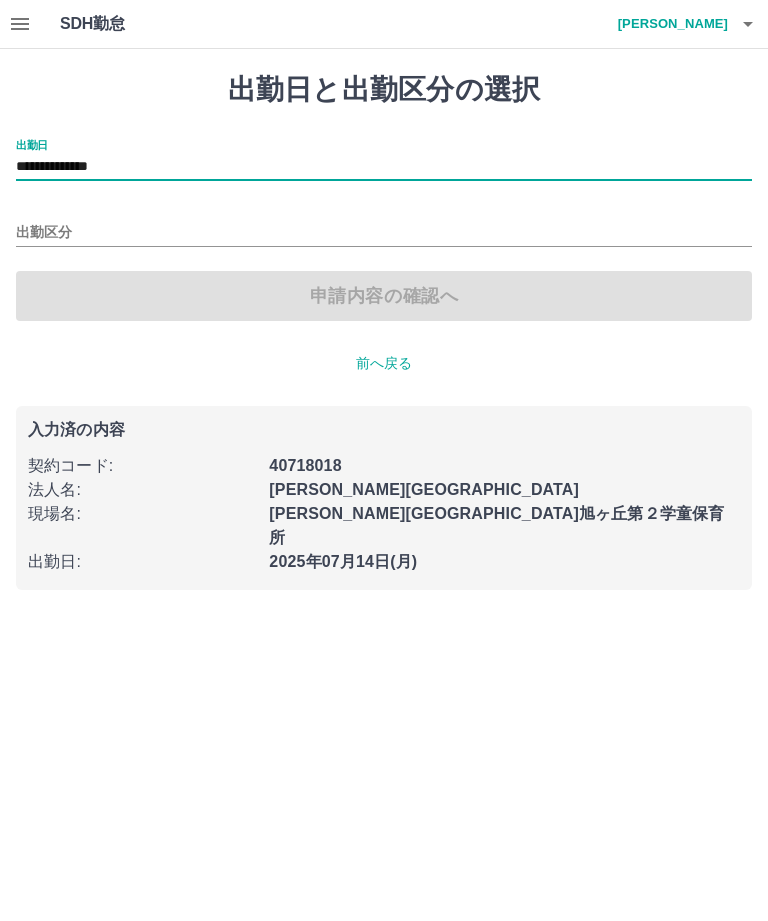 type on "**********" 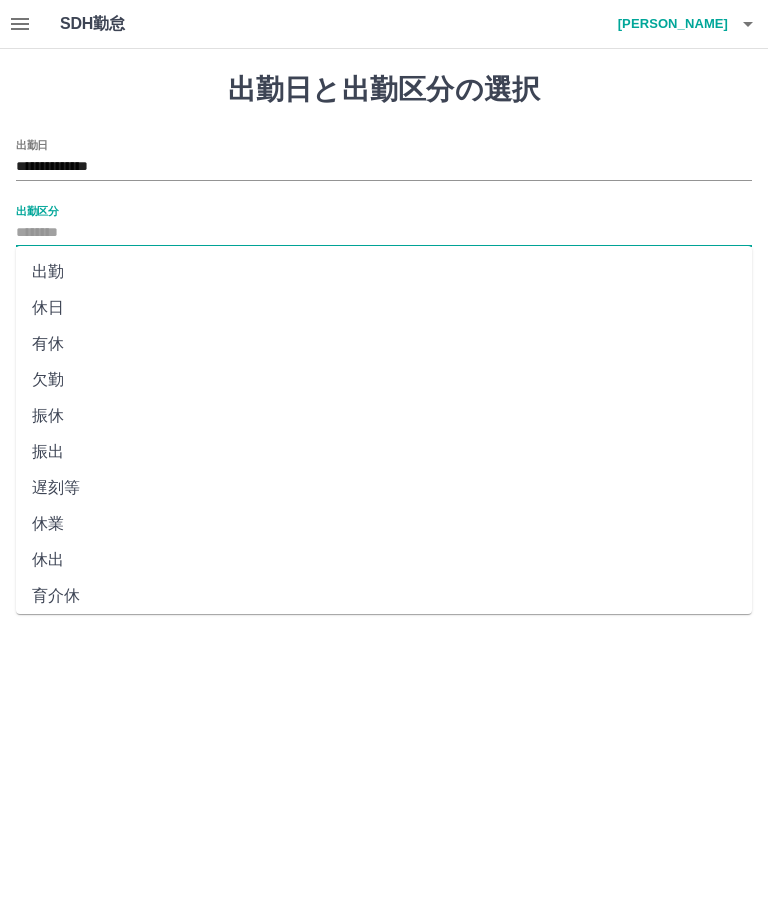 click on "休出" at bounding box center [384, 560] 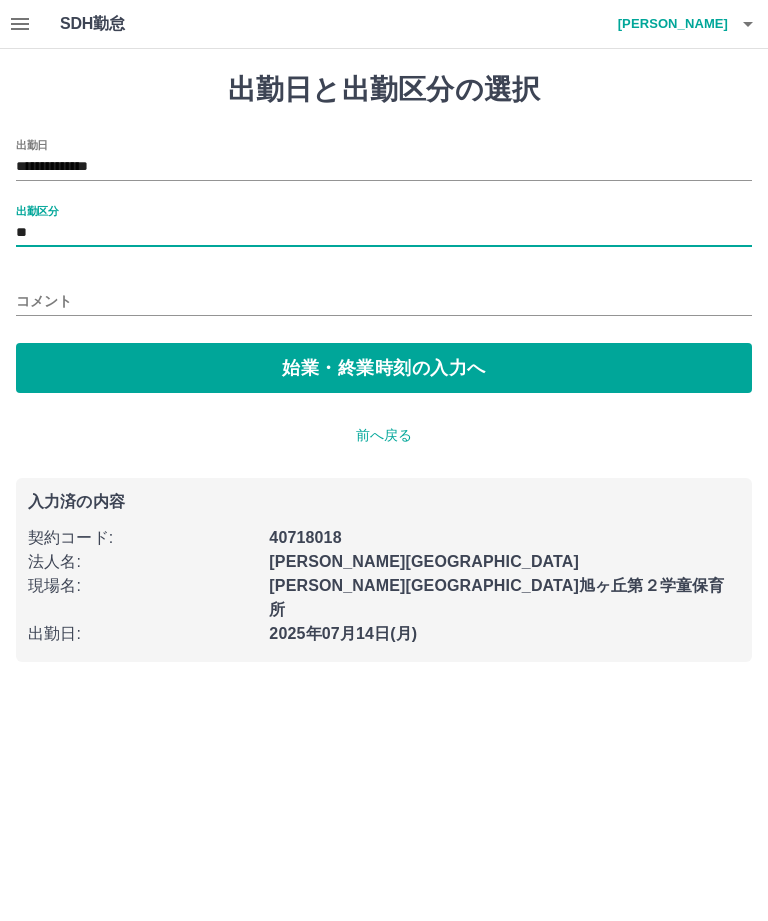 click on "始業・終業時刻の入力へ" at bounding box center (384, 368) 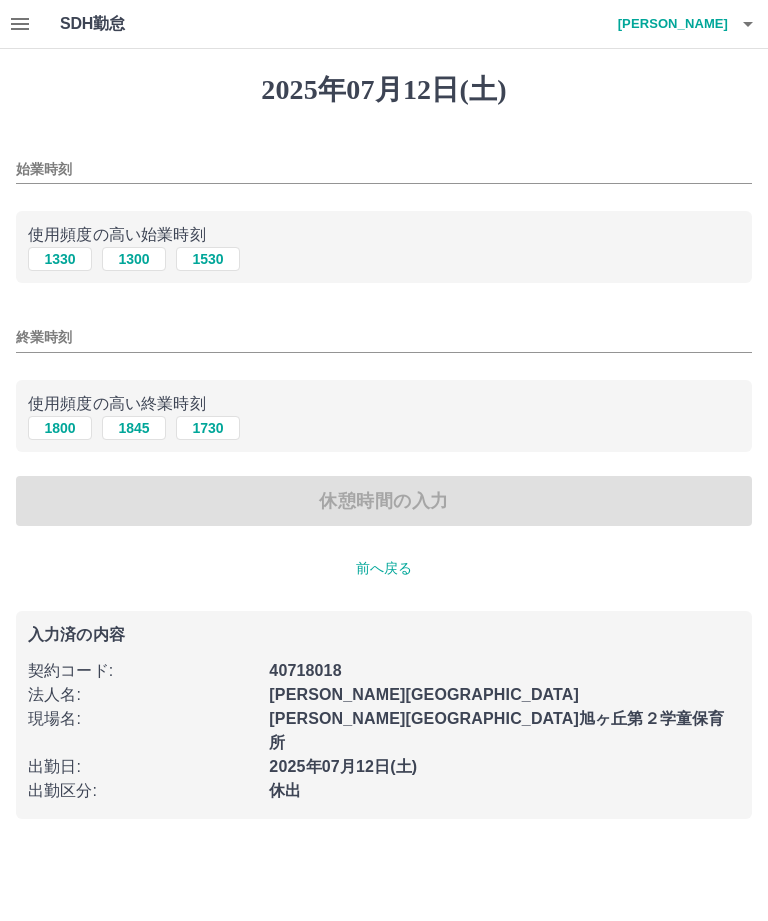 click on "始業時刻" at bounding box center [384, 169] 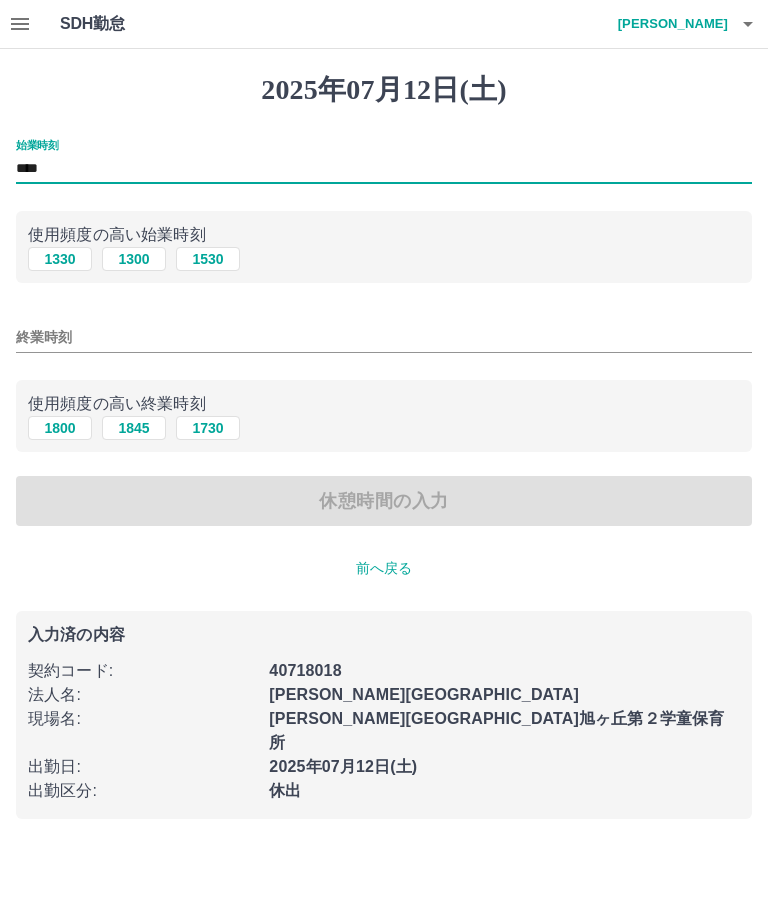 type on "****" 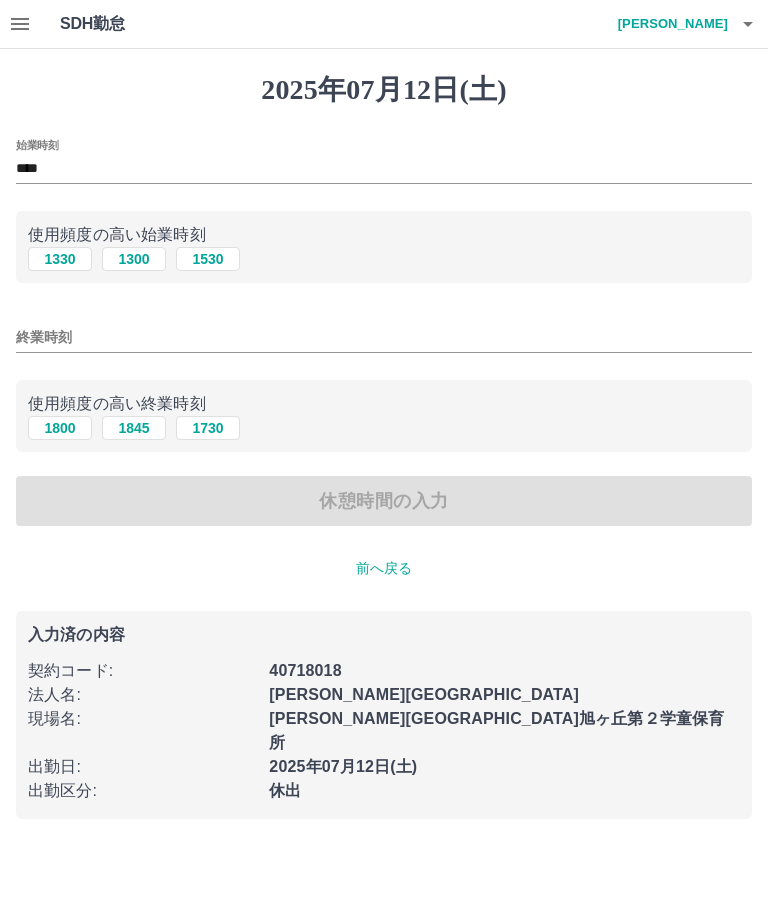 click on "終業時刻" at bounding box center (384, 337) 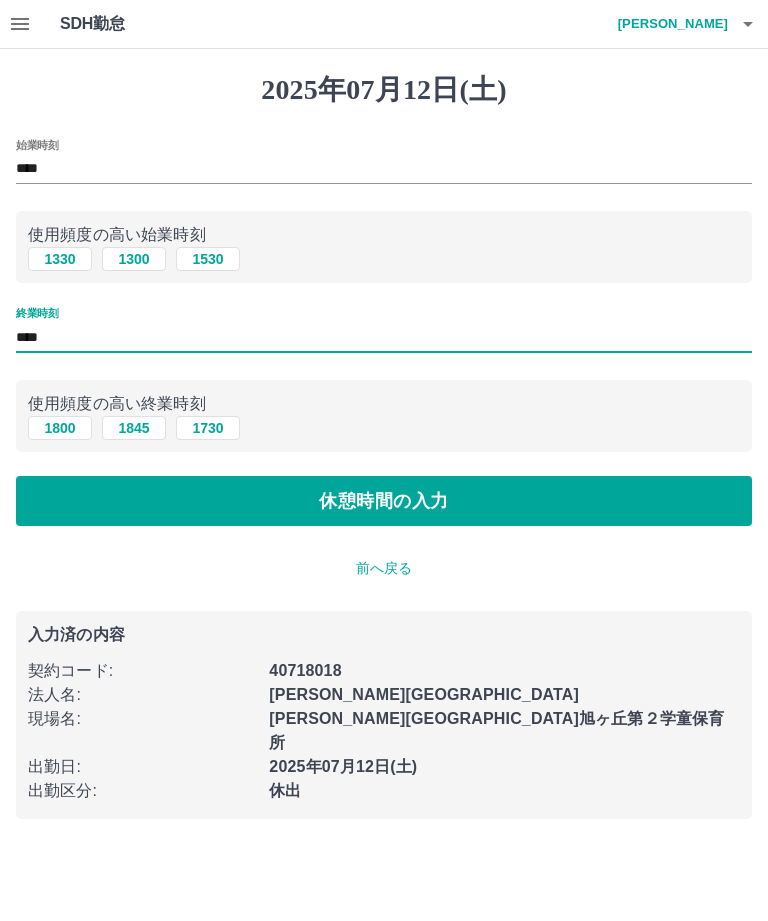 type on "****" 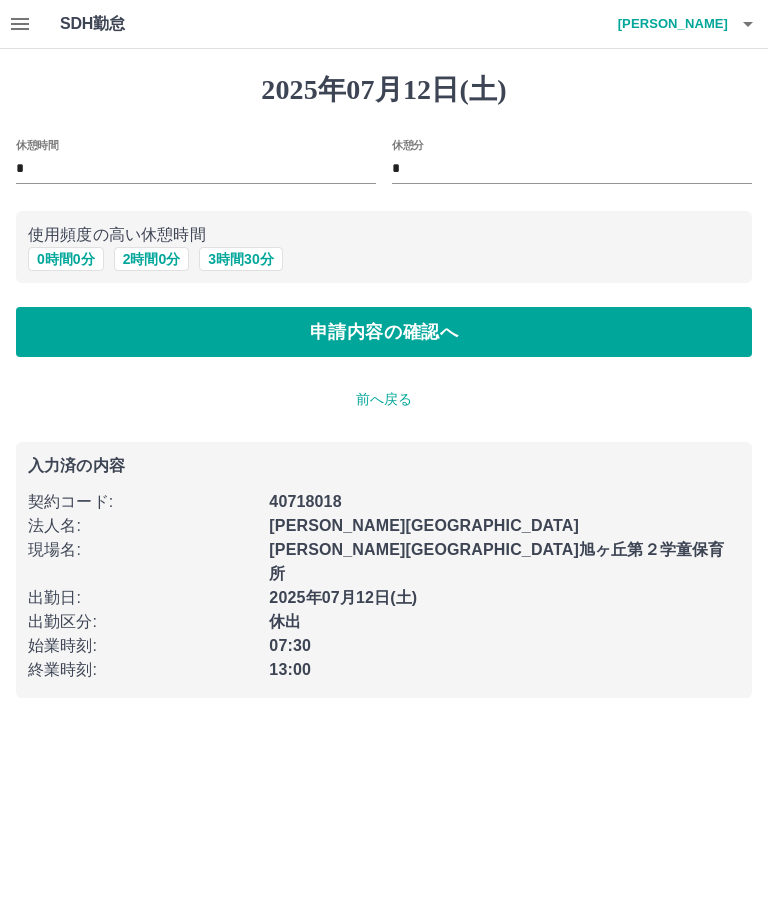 click on "申請内容の確認へ" at bounding box center (384, 332) 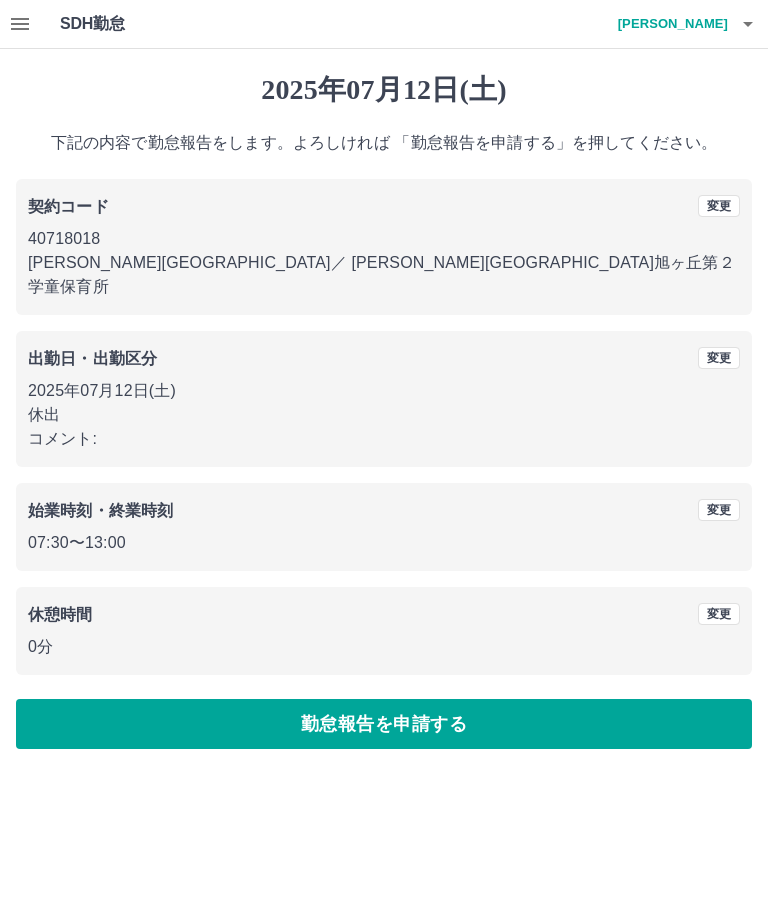 click on "勤怠報告を申請する" at bounding box center (384, 724) 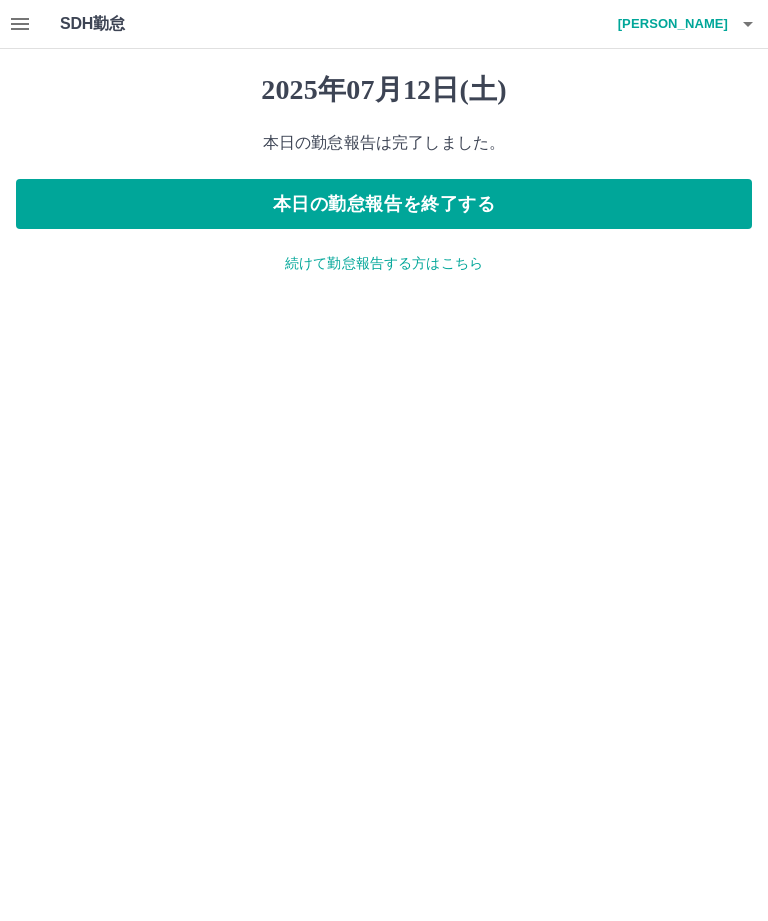 click on "本日の勤怠報告を終了する" at bounding box center [384, 204] 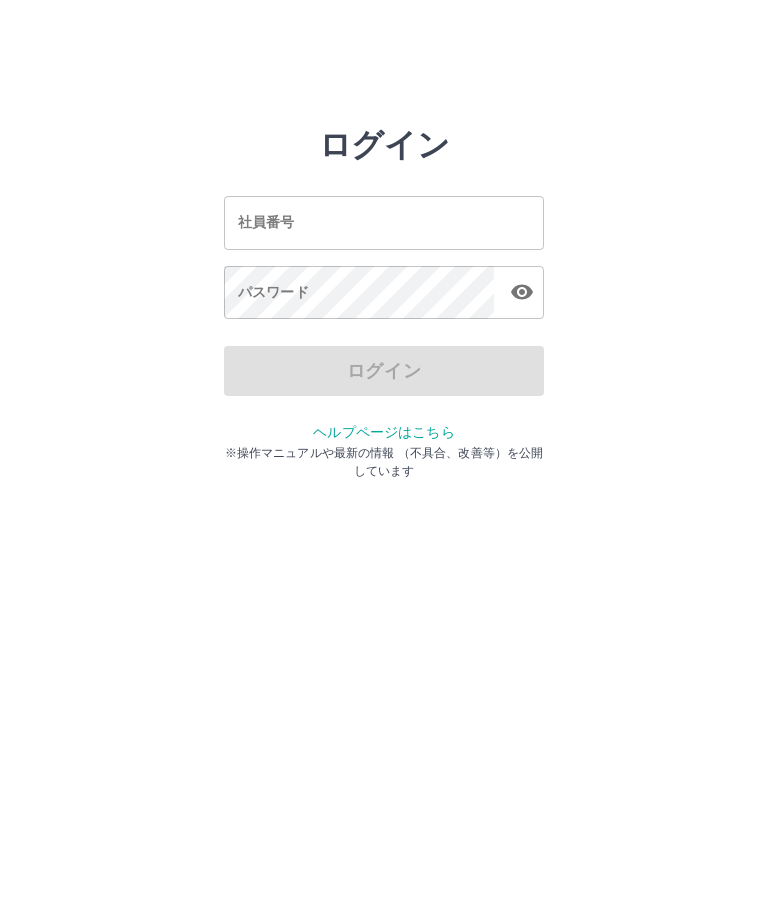 scroll, scrollTop: 0, scrollLeft: 0, axis: both 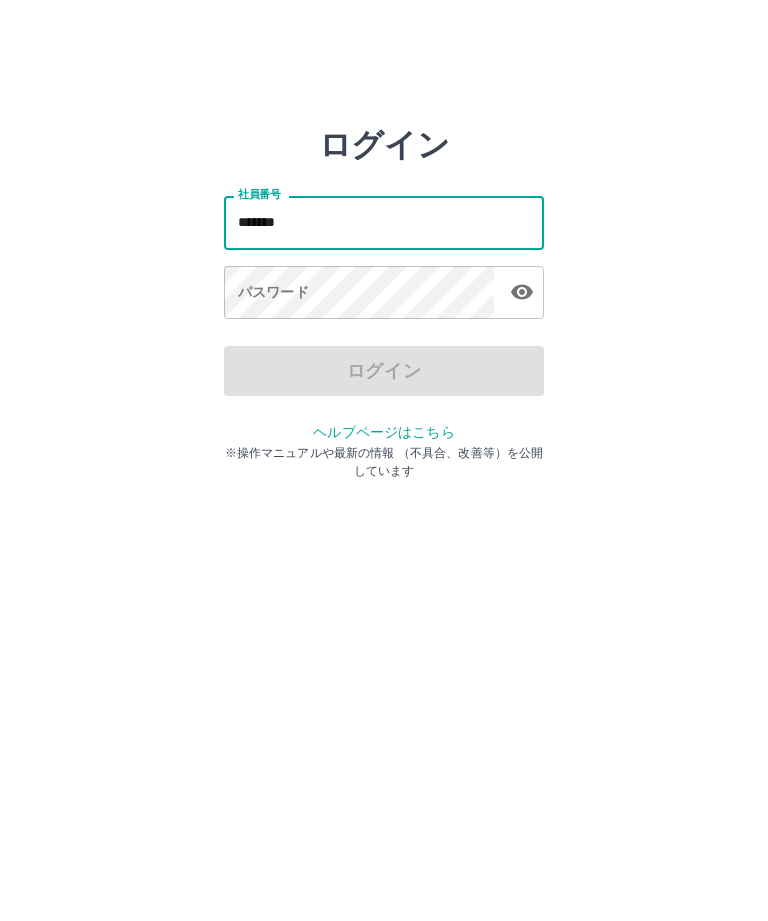 type on "*******" 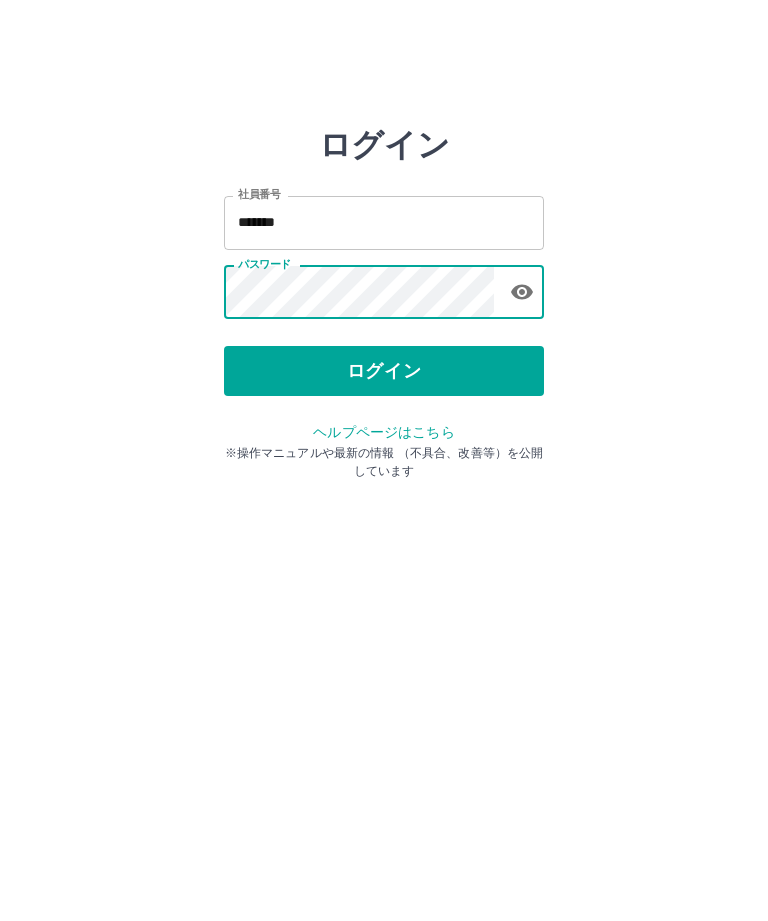 click on "ログイン" at bounding box center [384, 371] 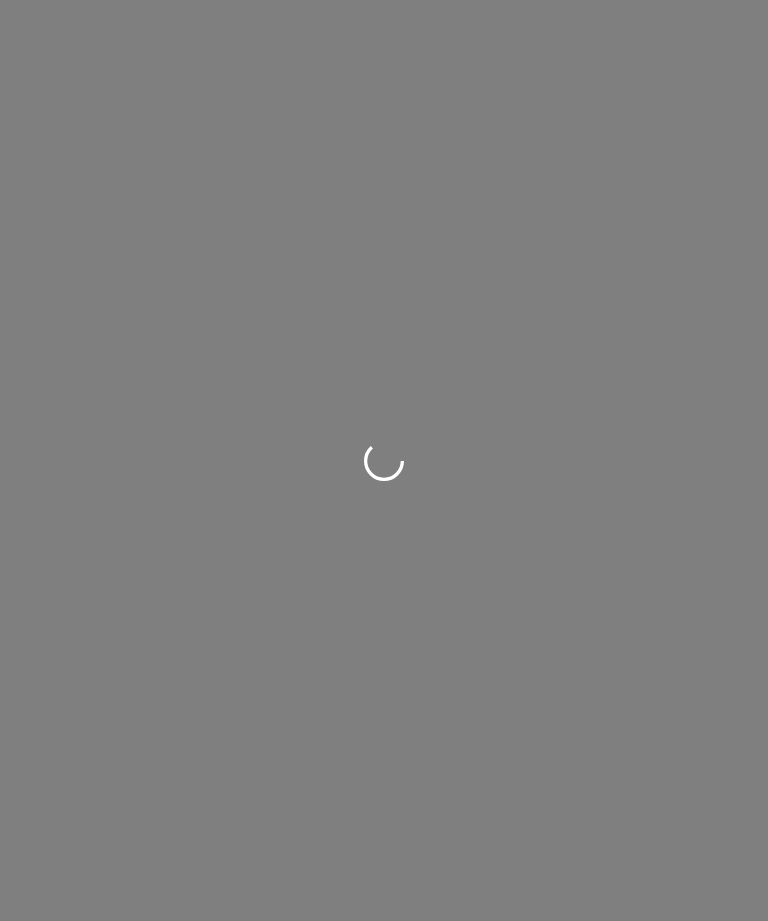 scroll, scrollTop: 0, scrollLeft: 0, axis: both 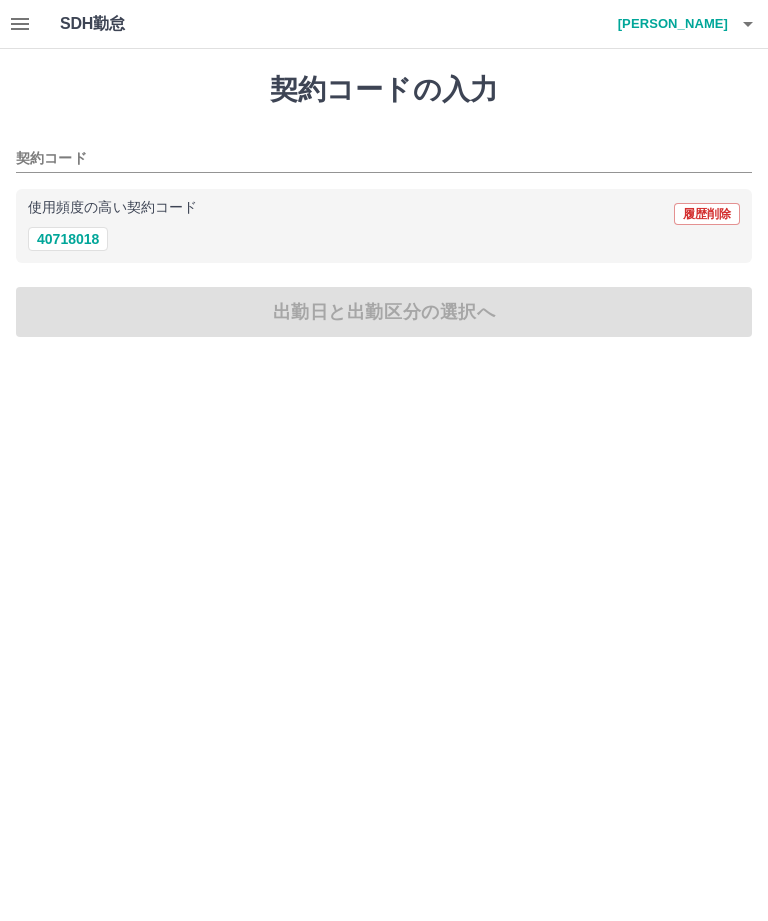 click on "40718018" at bounding box center [68, 239] 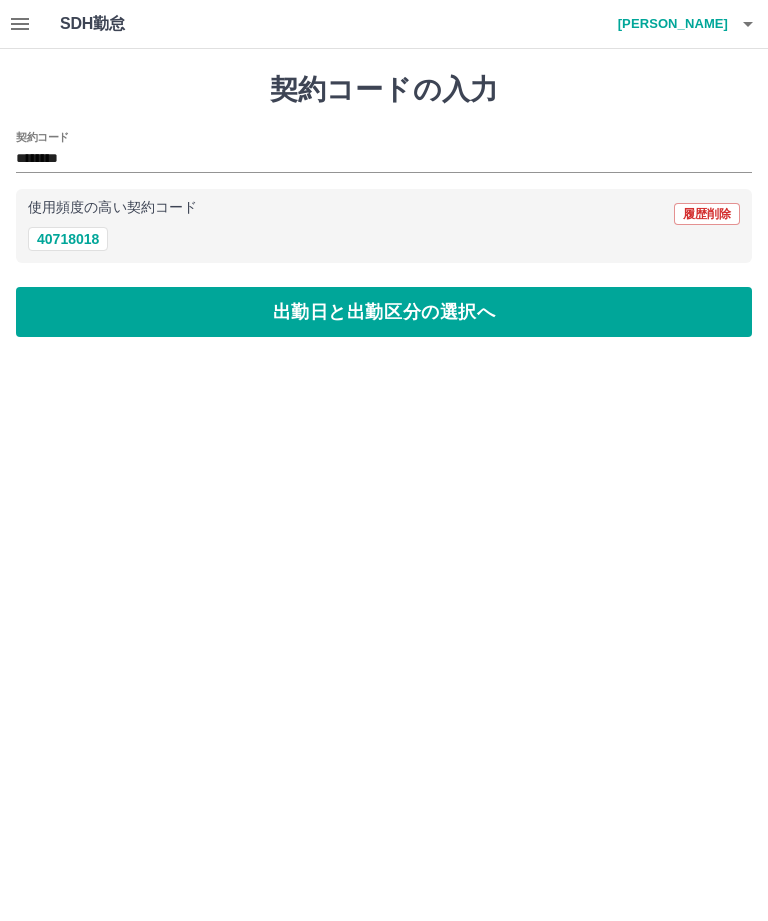 click on "出勤日と出勤区分の選択へ" at bounding box center [384, 312] 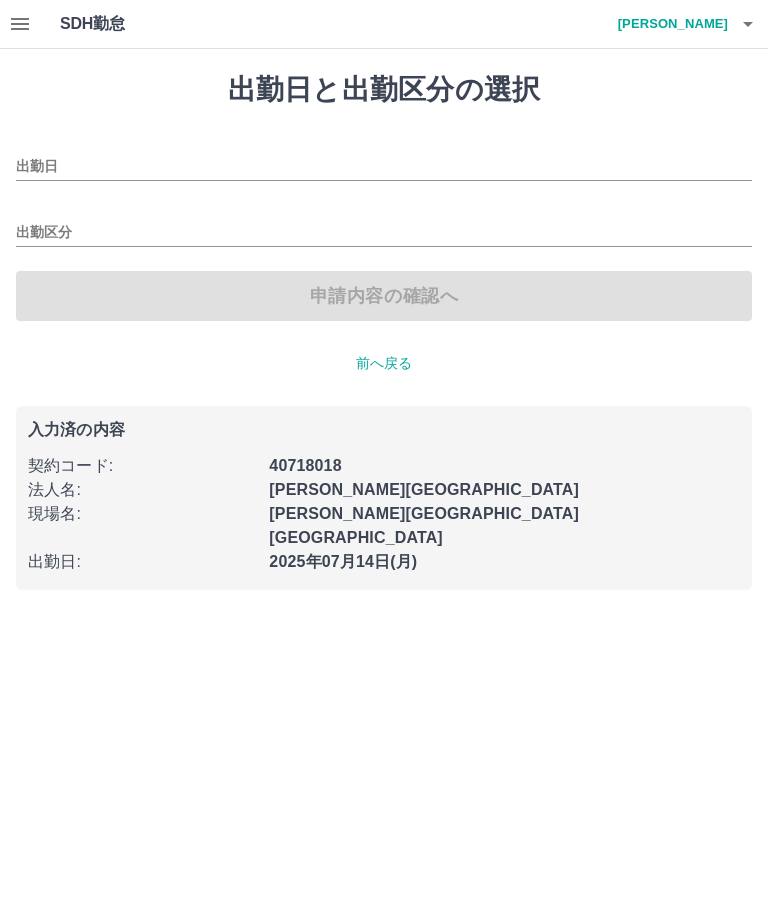 type on "**********" 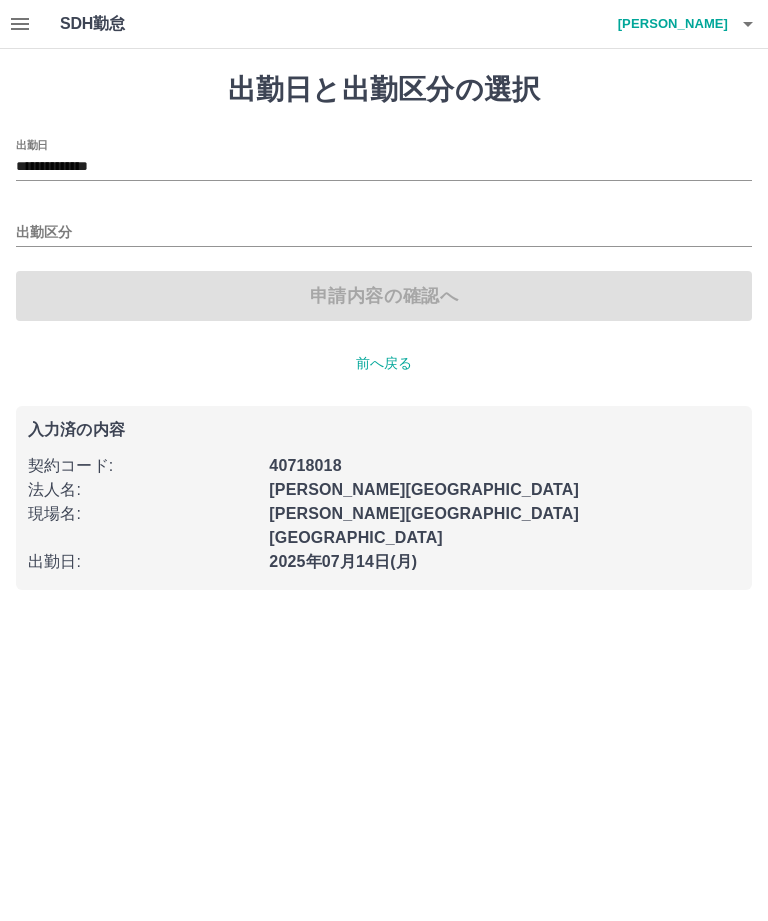 click on "出勤区分" at bounding box center [384, 233] 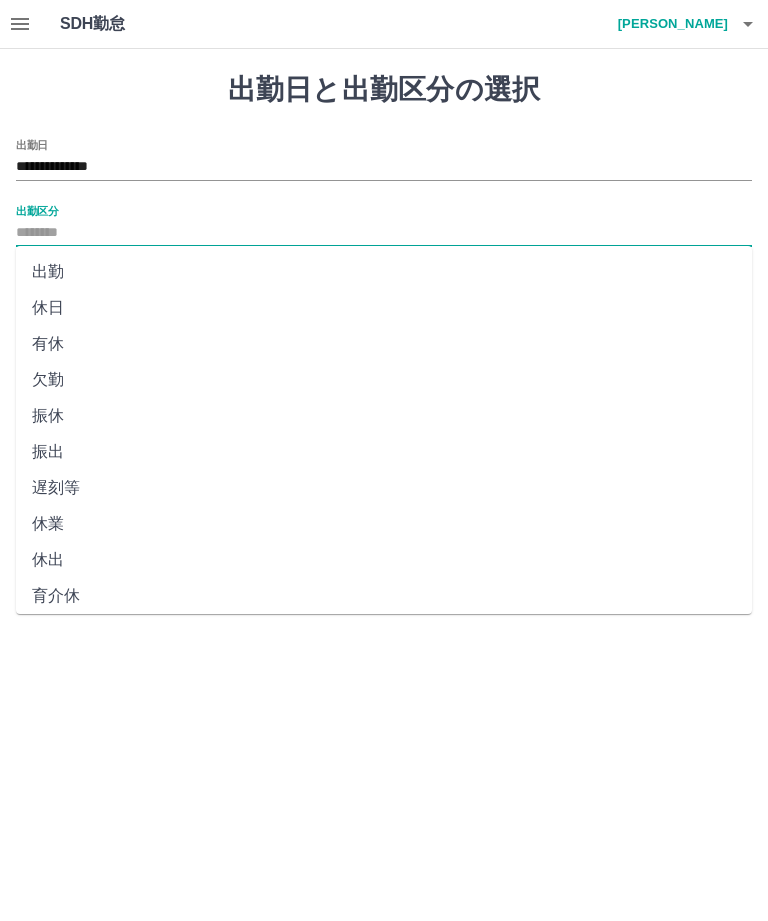 click on "出勤" at bounding box center (384, 272) 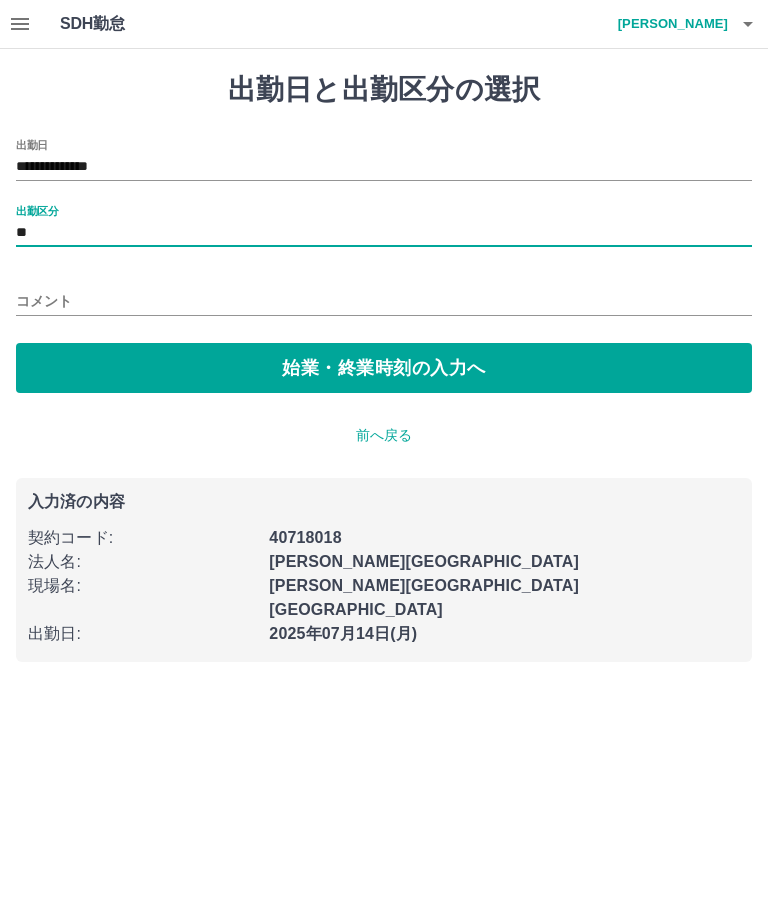 click on "始業・終業時刻の入力へ" at bounding box center (384, 368) 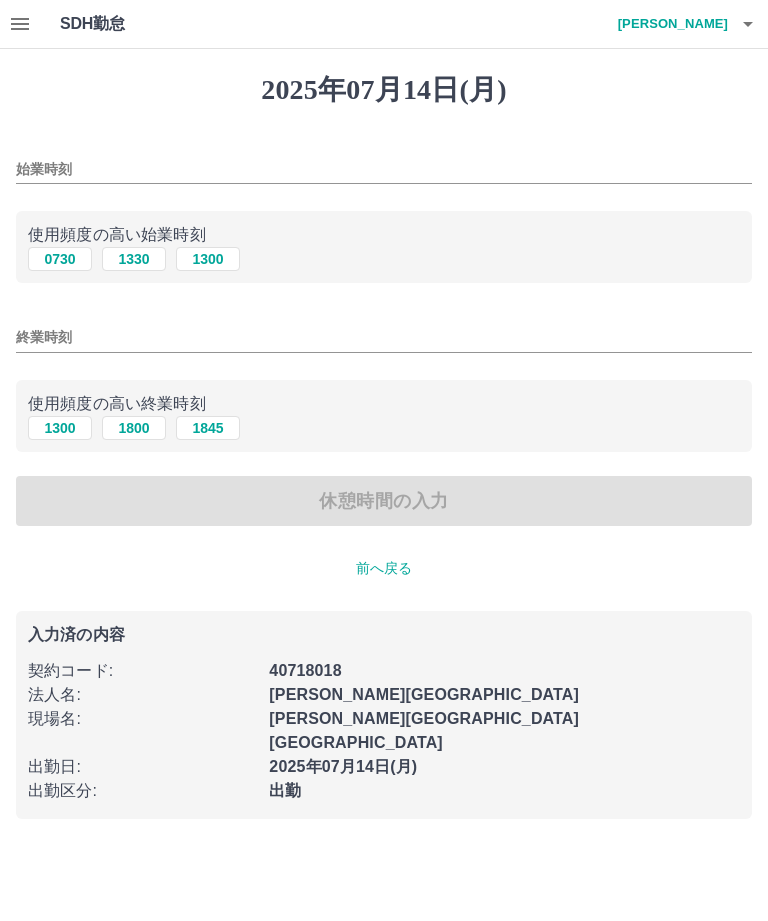 click on "1330" at bounding box center [134, 259] 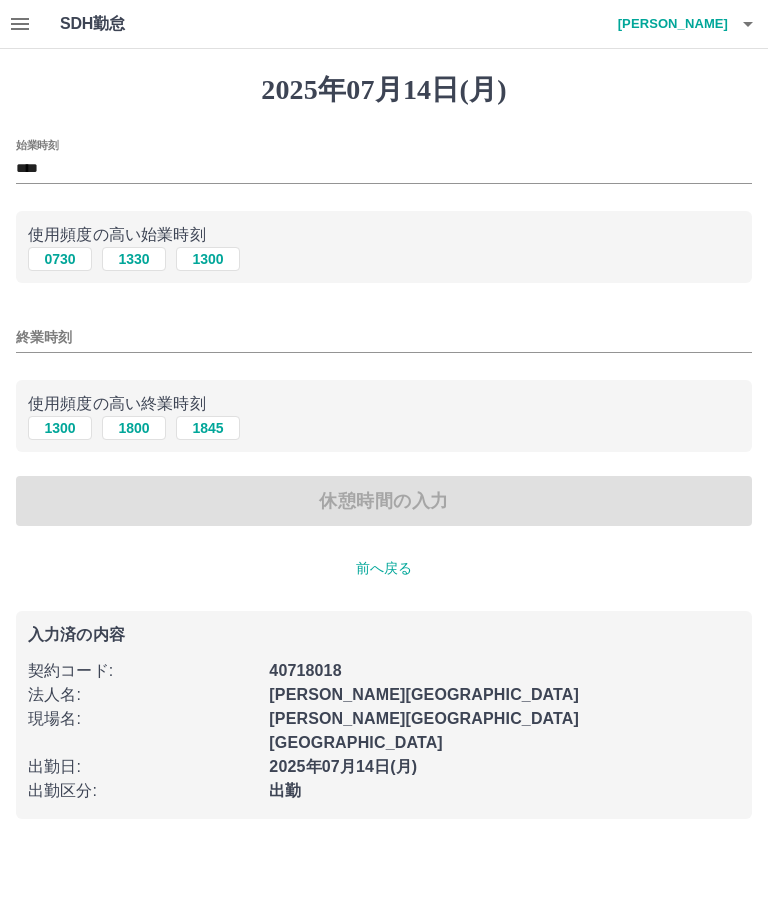 click on "SDH勤怠 高橋　扶美 2025年07月14日(月) 始業時刻 **** 使用頻度の高い始業時刻 0730 1330 1300 終業時刻 使用頻度の高い終業時刻 1300 1800 1845 休憩時間の入力 前へ戻る 入力済の内容 契約コード : 40718018 法人名 : 香芝市 現場名 : 香芝市旭ヶ丘第２学童保育所 出勤日 : 2025年07月14日(月) 出勤区分 : 出勤 SDH勤怠" at bounding box center (384, 421) 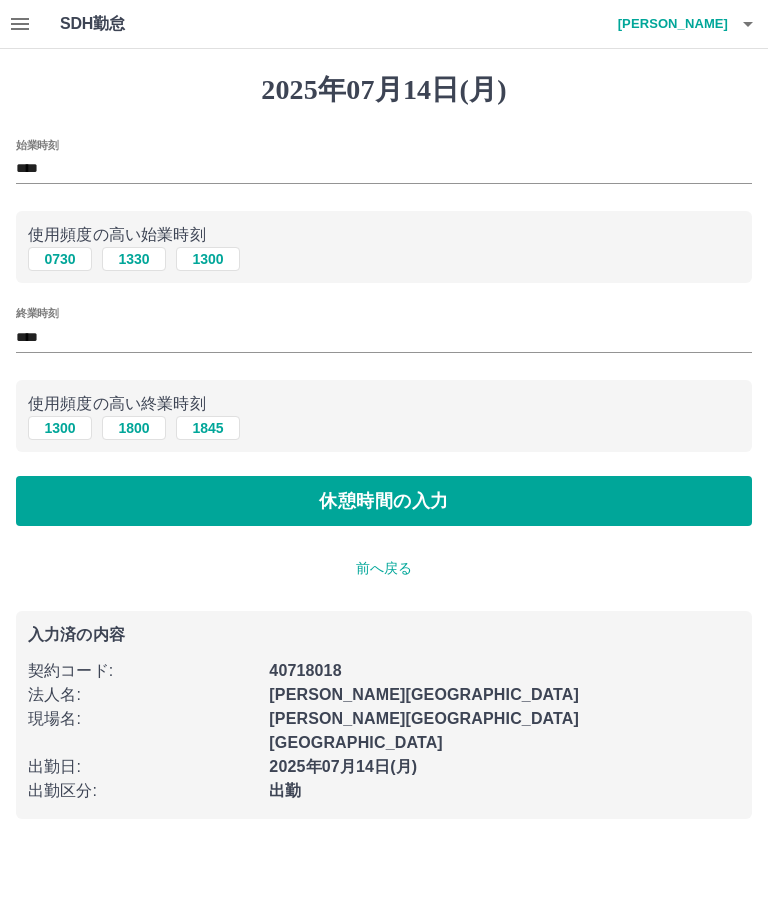 click on "休憩時間の入力" at bounding box center [384, 501] 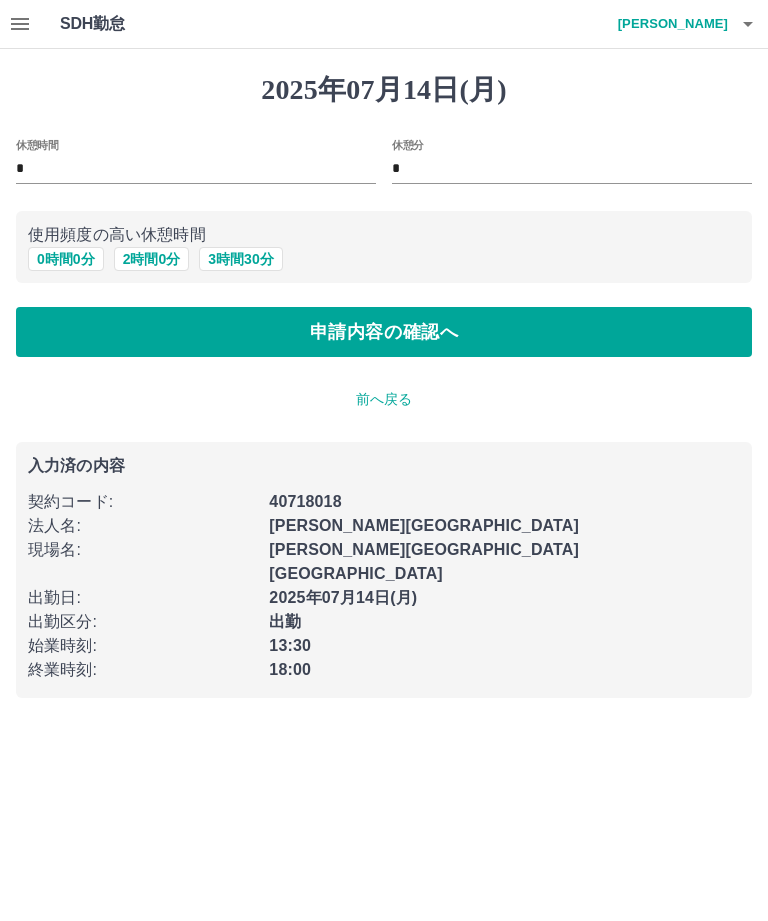 click on "申請内容の確認へ" at bounding box center (384, 332) 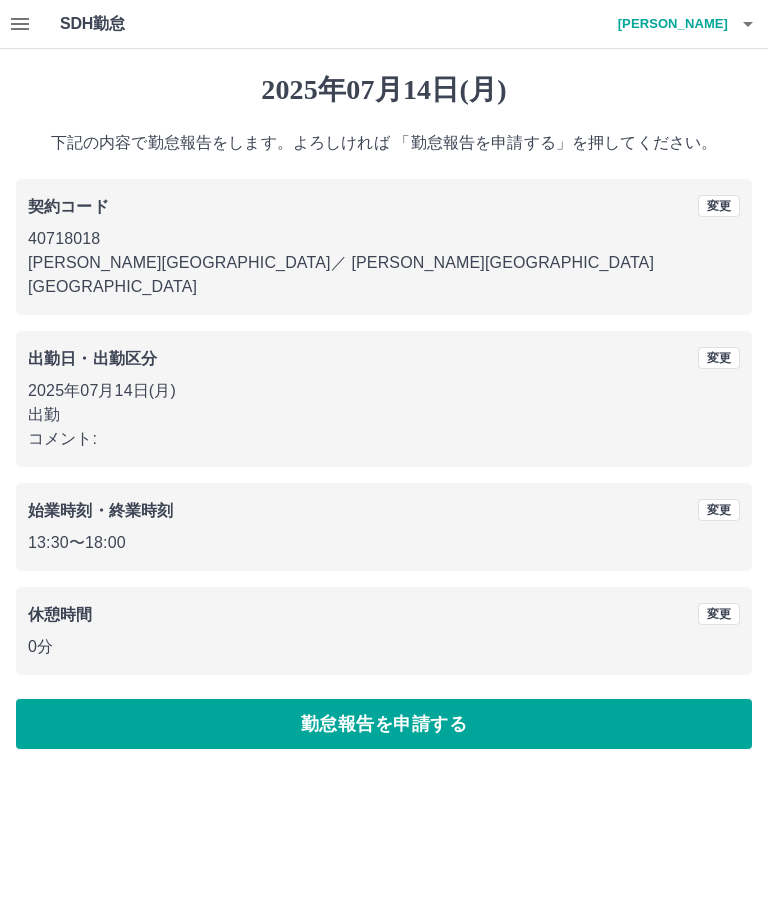 click on "勤怠報告を申請する" at bounding box center [384, 724] 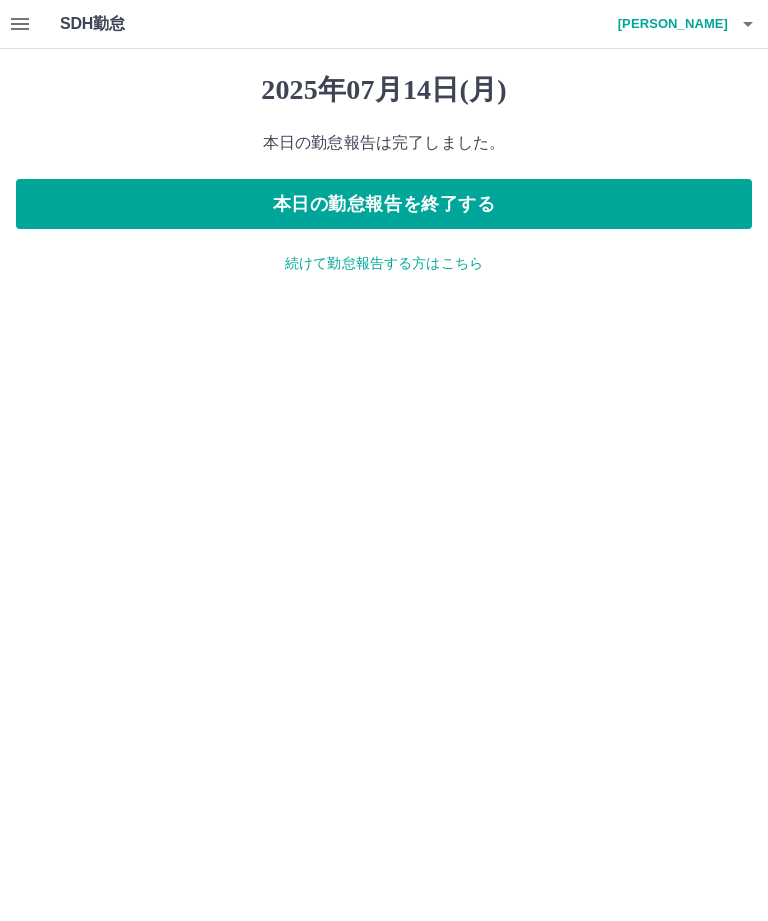 click on "本日の勤怠報告を終了する" at bounding box center (384, 204) 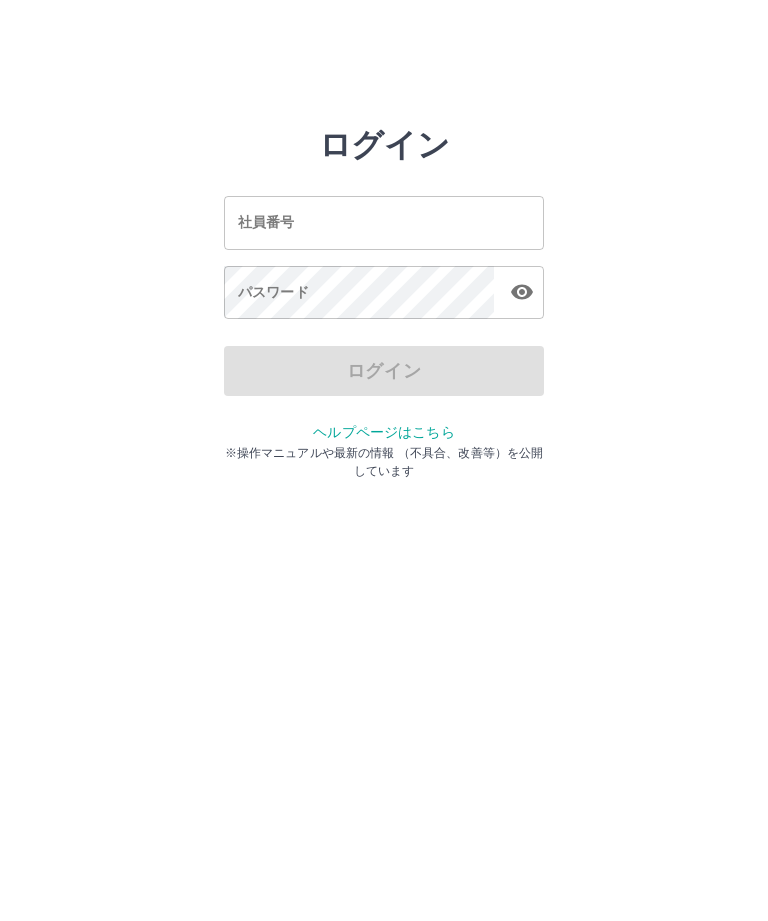 scroll, scrollTop: 0, scrollLeft: 0, axis: both 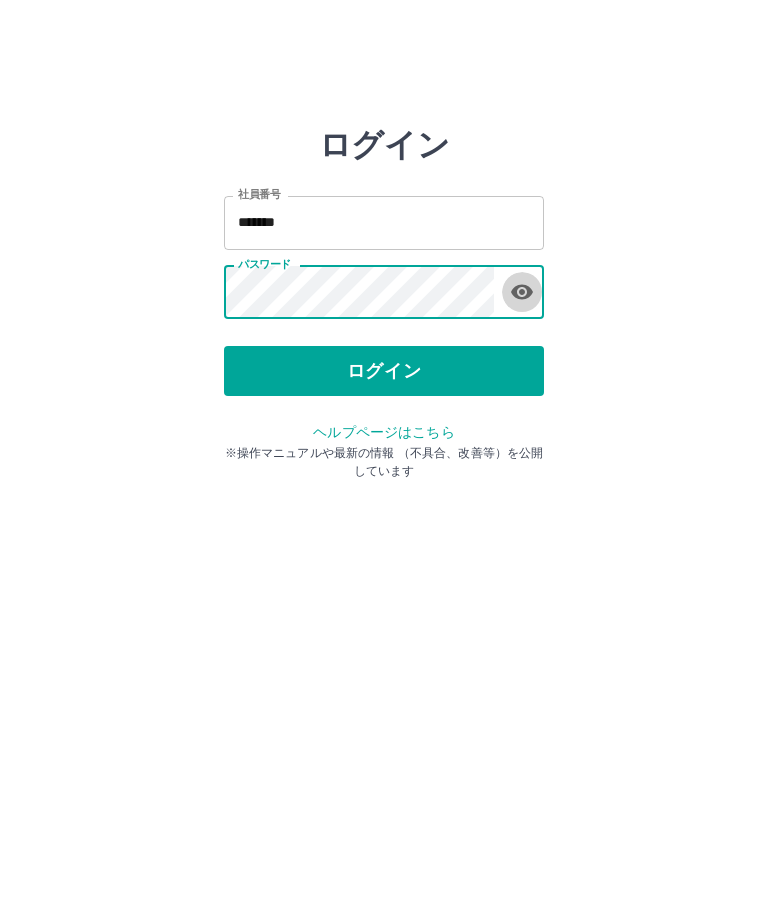 click 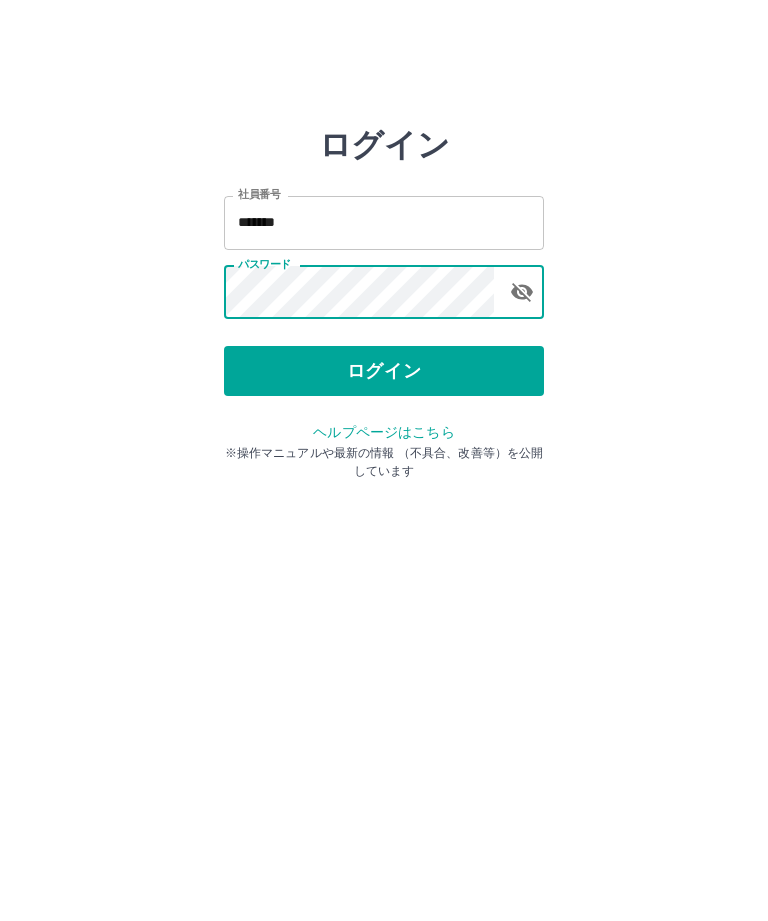 click on "ログイン" at bounding box center (384, 371) 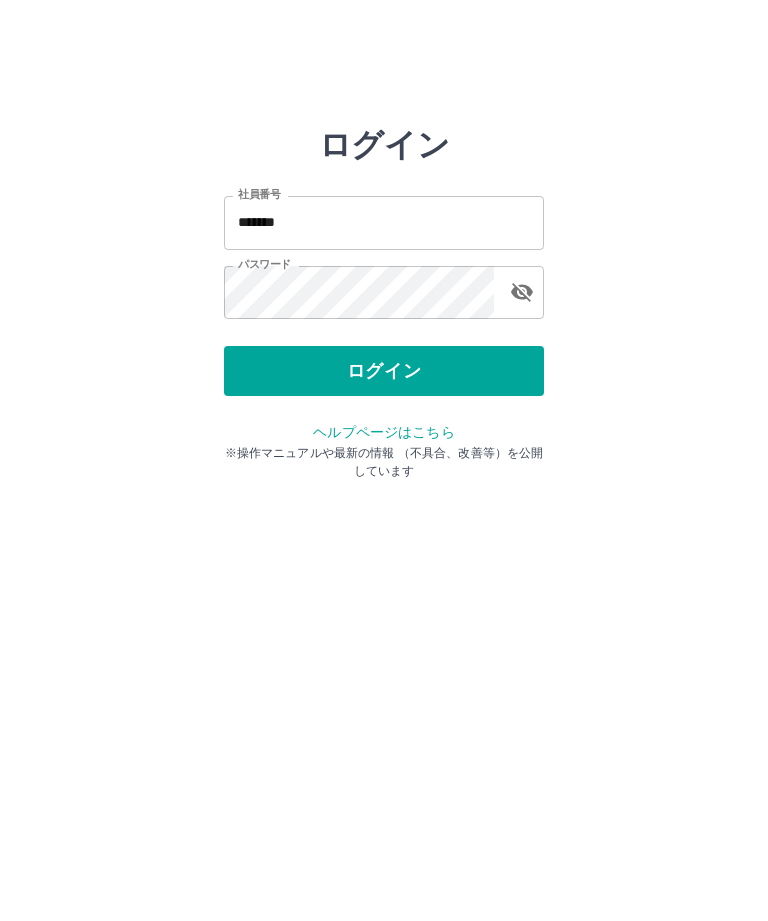 click on "ログイン" at bounding box center [384, 371] 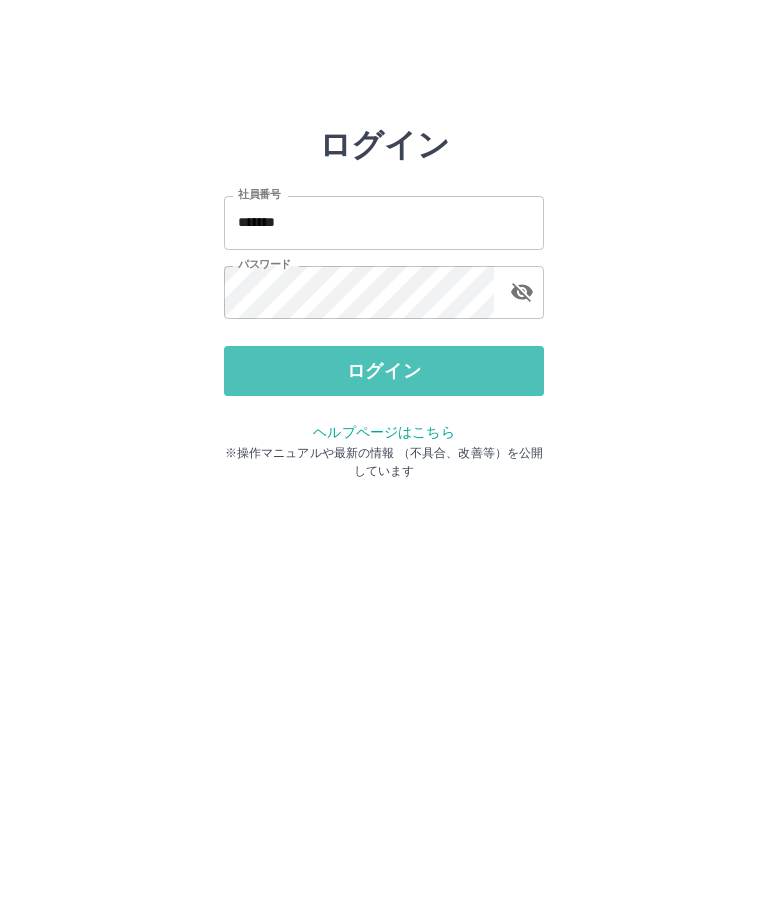 click on "ログイン" at bounding box center (384, 371) 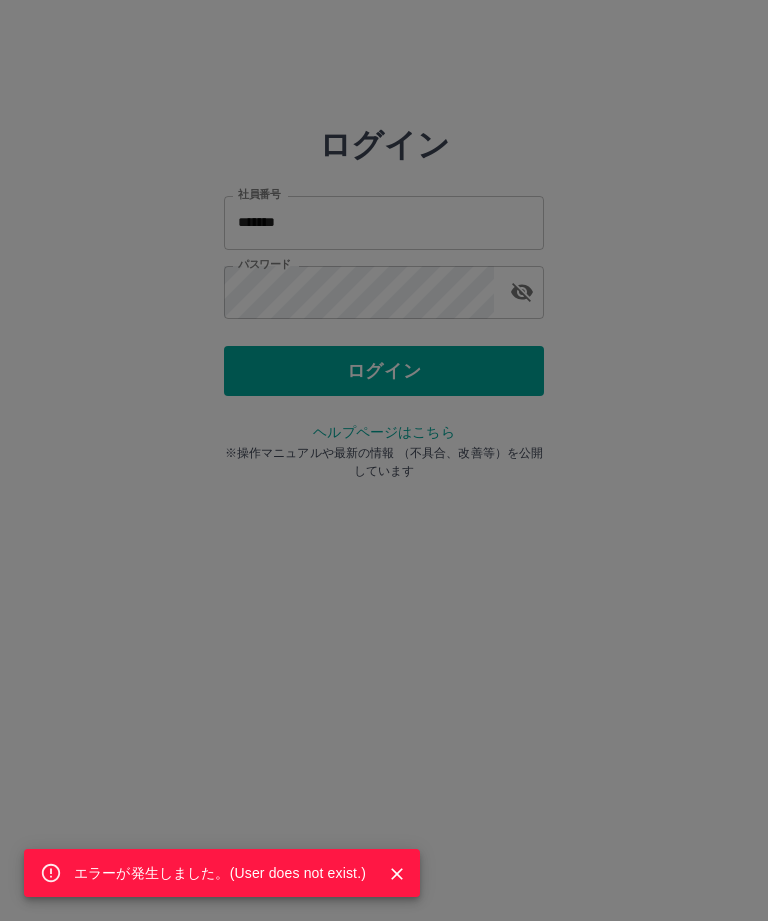 click on "エラーが発生しました。( User does not exist. )" at bounding box center (384, 460) 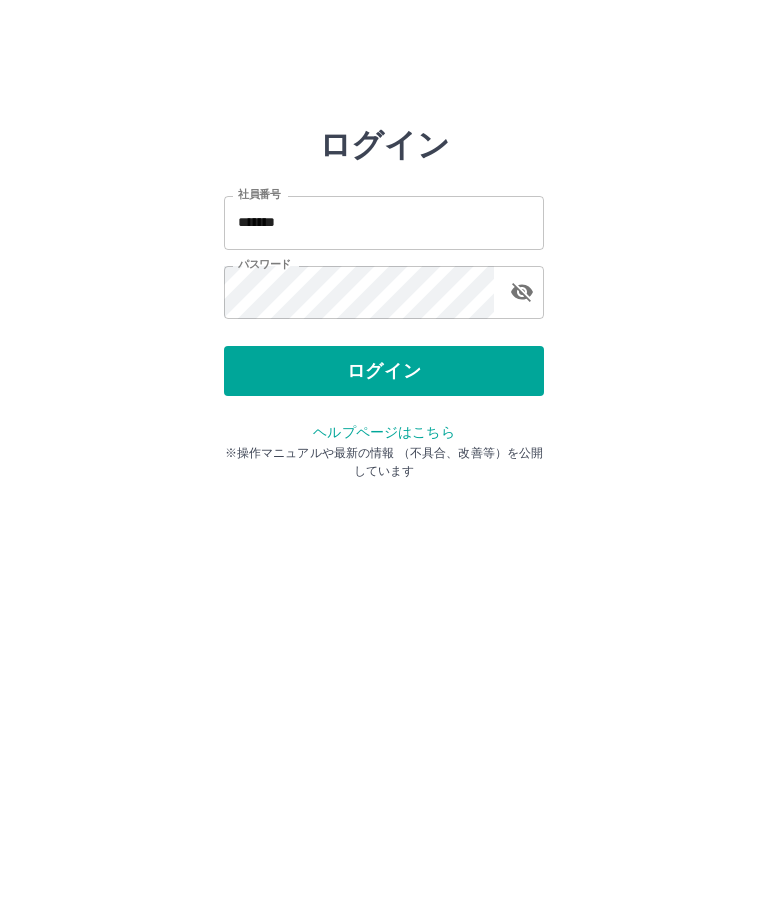 click on "*******" at bounding box center [384, 222] 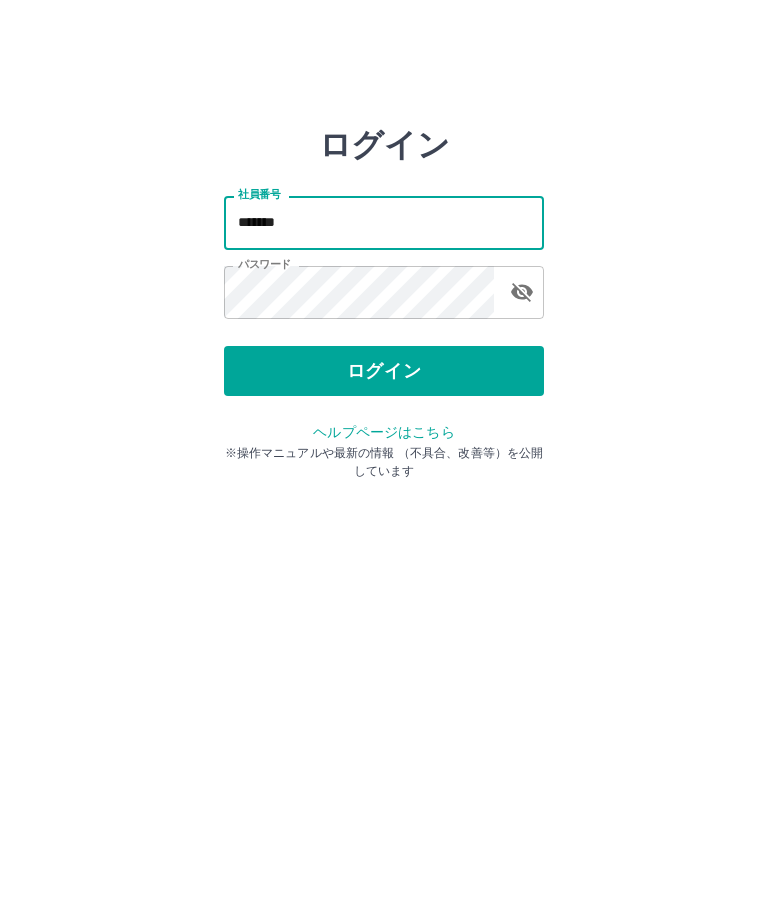 type on "*******" 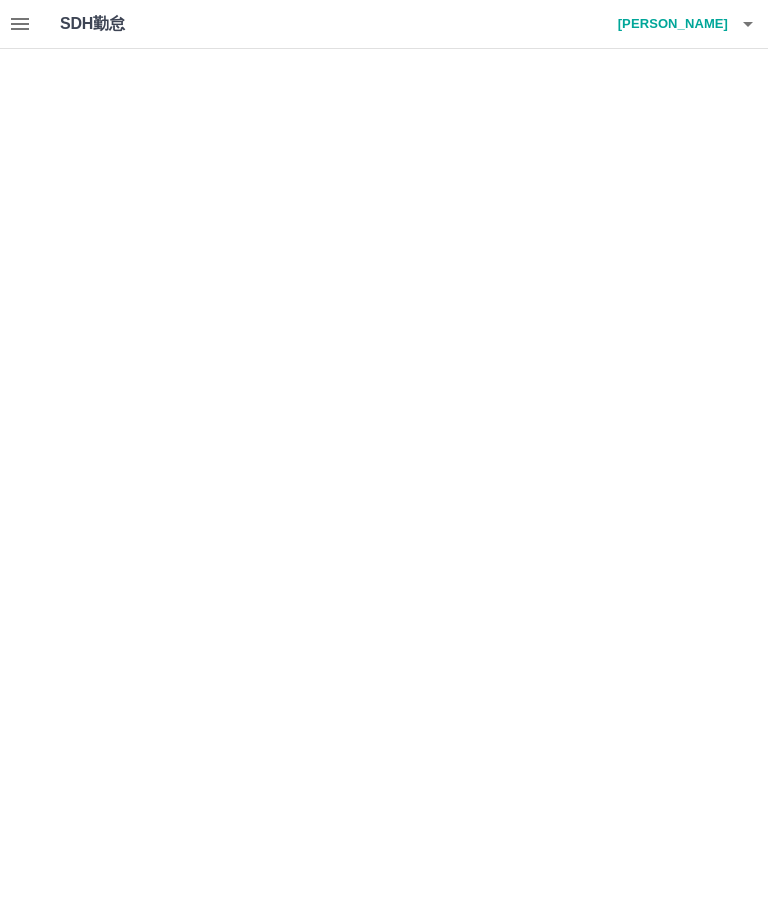 scroll, scrollTop: 0, scrollLeft: 0, axis: both 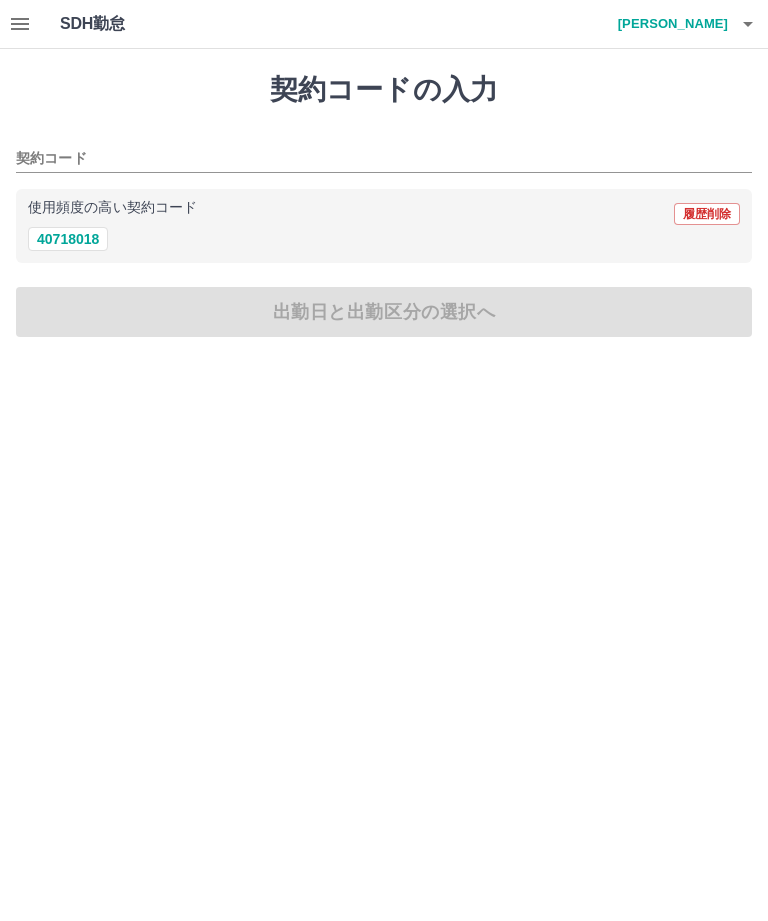 click on "40718018" at bounding box center (68, 239) 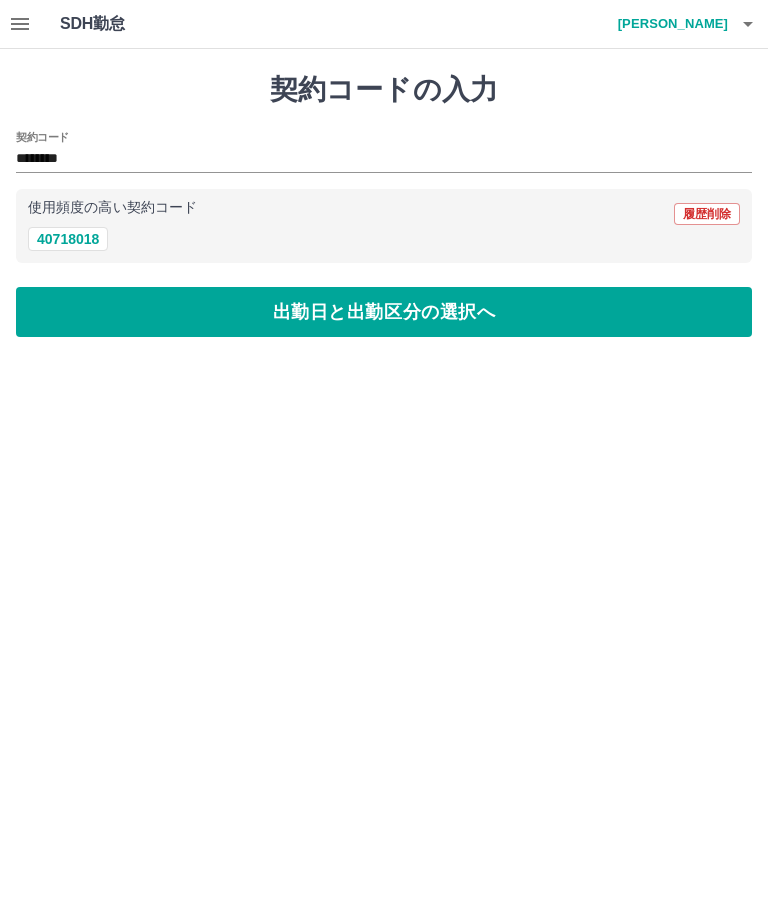 click on "出勤日と出勤区分の選択へ" at bounding box center [384, 312] 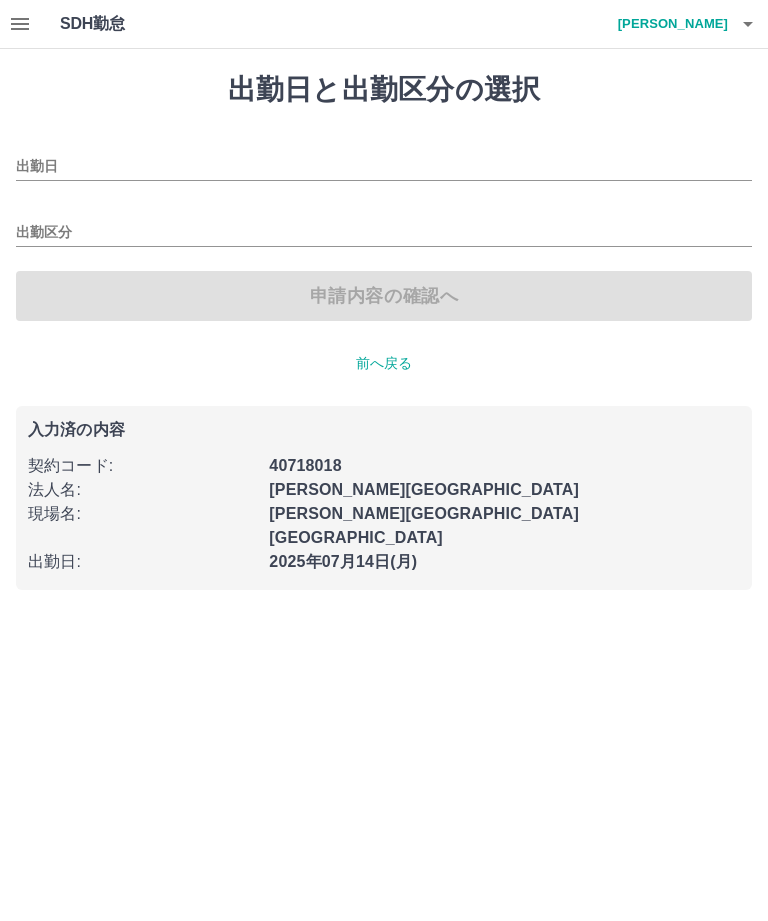 type on "**********" 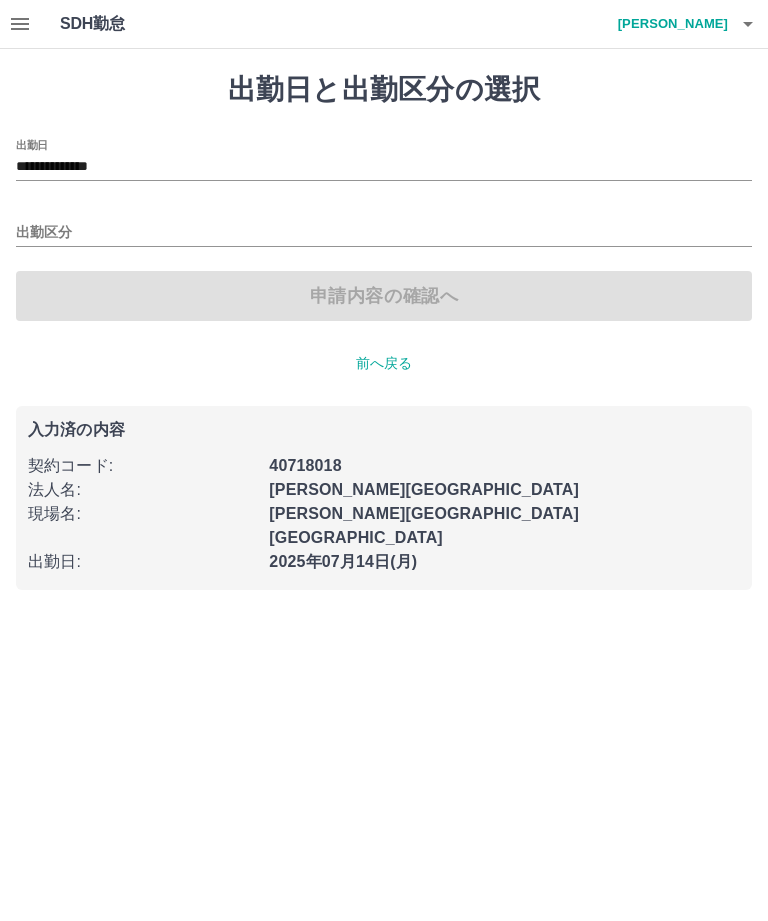 click on "出勤区分" at bounding box center (384, 233) 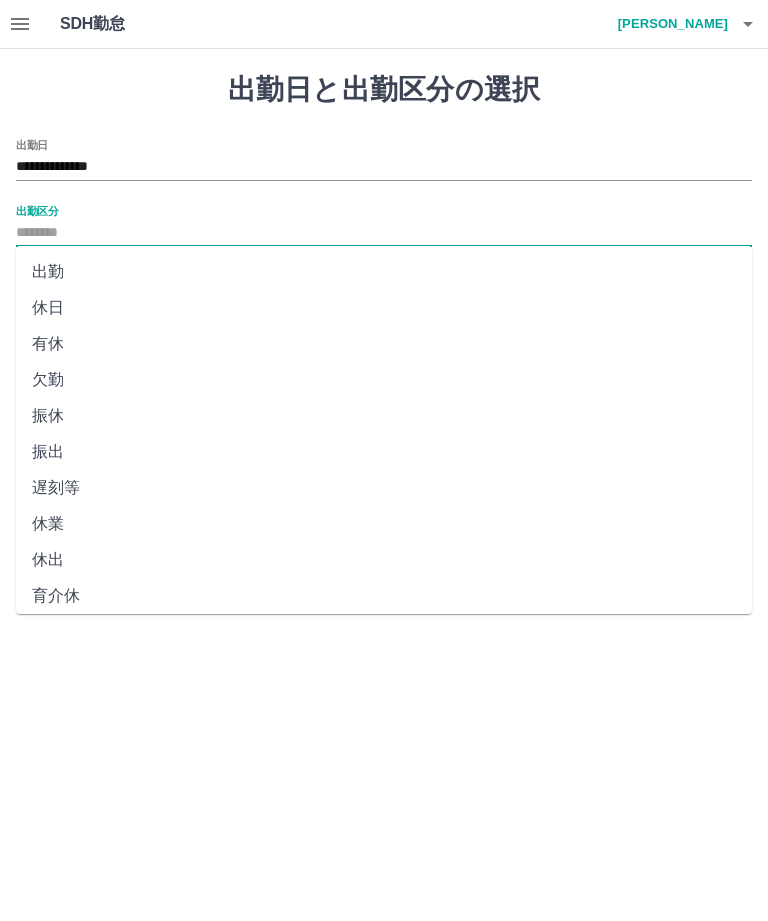 click on "出勤" at bounding box center [384, 272] 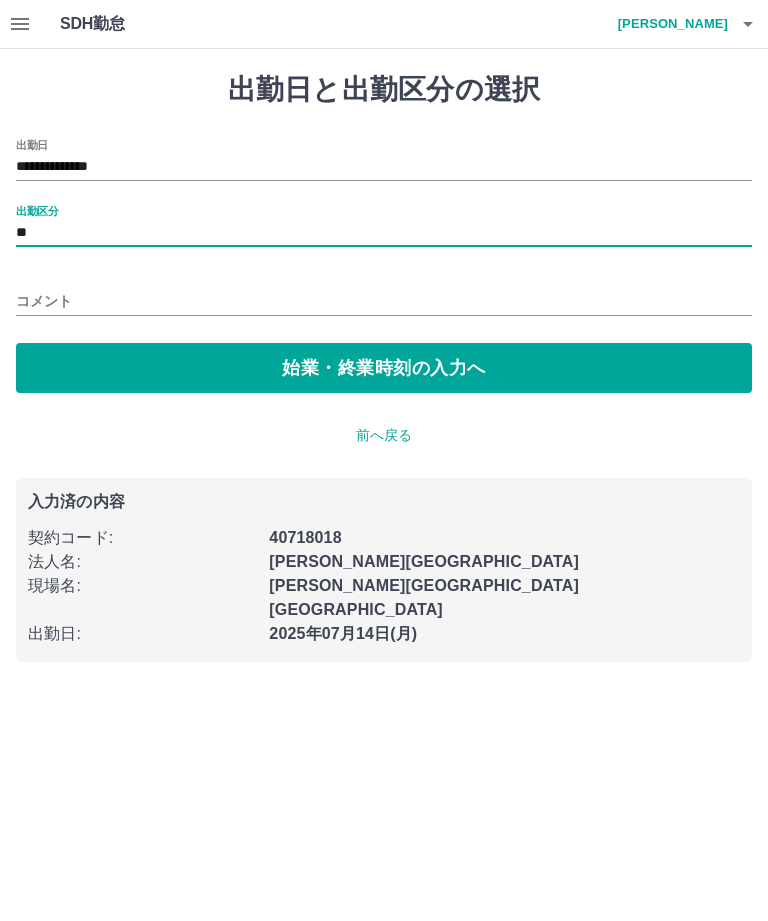 click on "始業・終業時刻の入力へ" at bounding box center [384, 368] 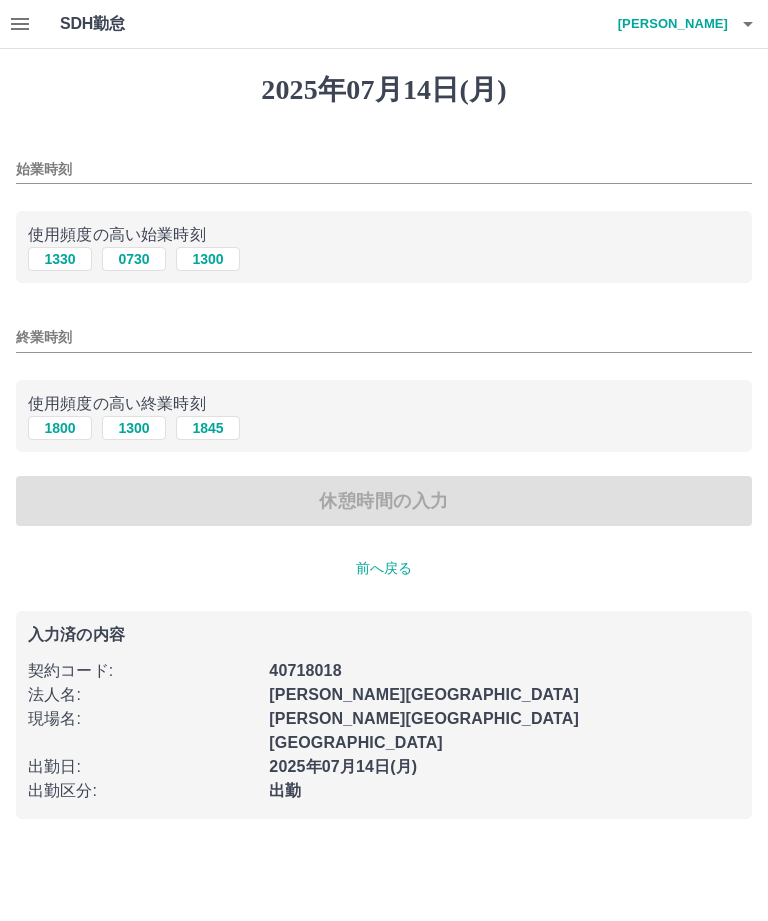 click on "1300" at bounding box center (208, 259) 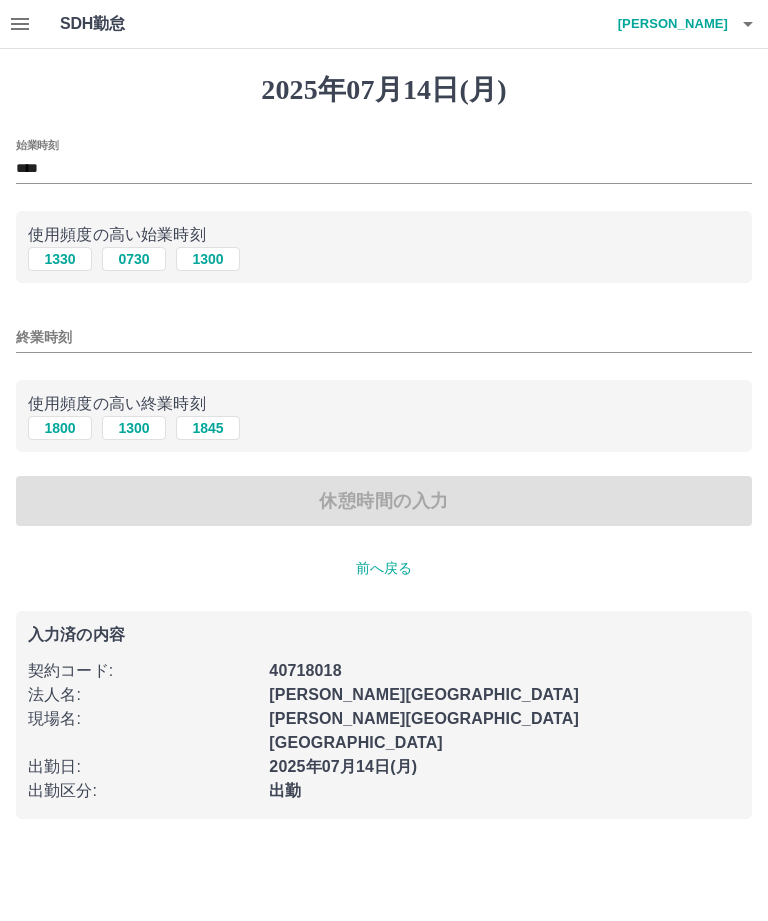 click on "終業時刻" at bounding box center [384, 337] 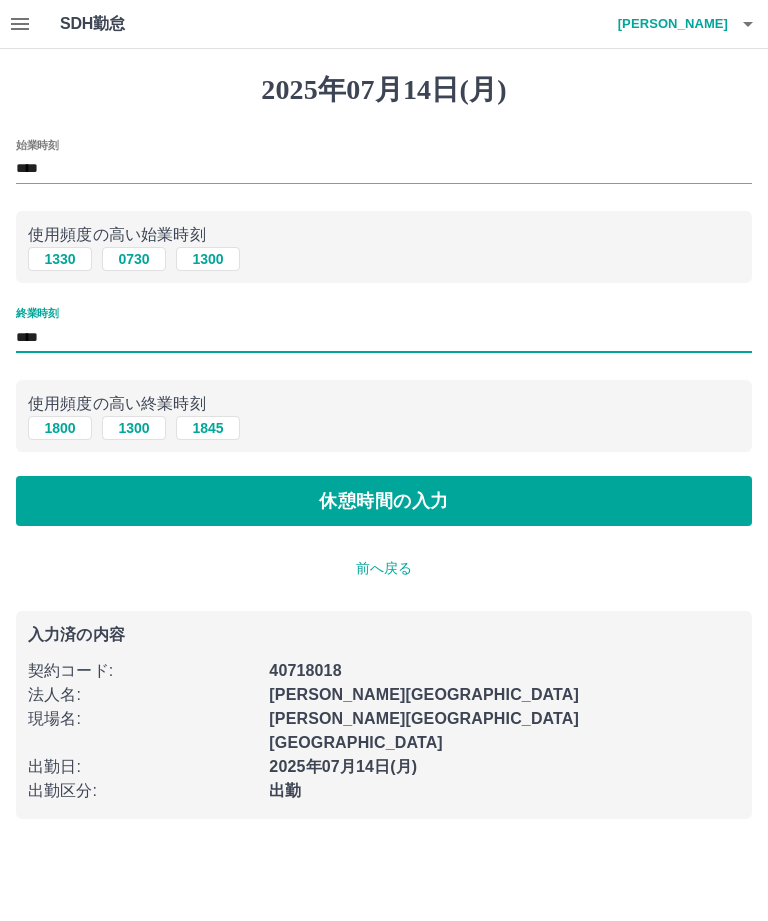type on "****" 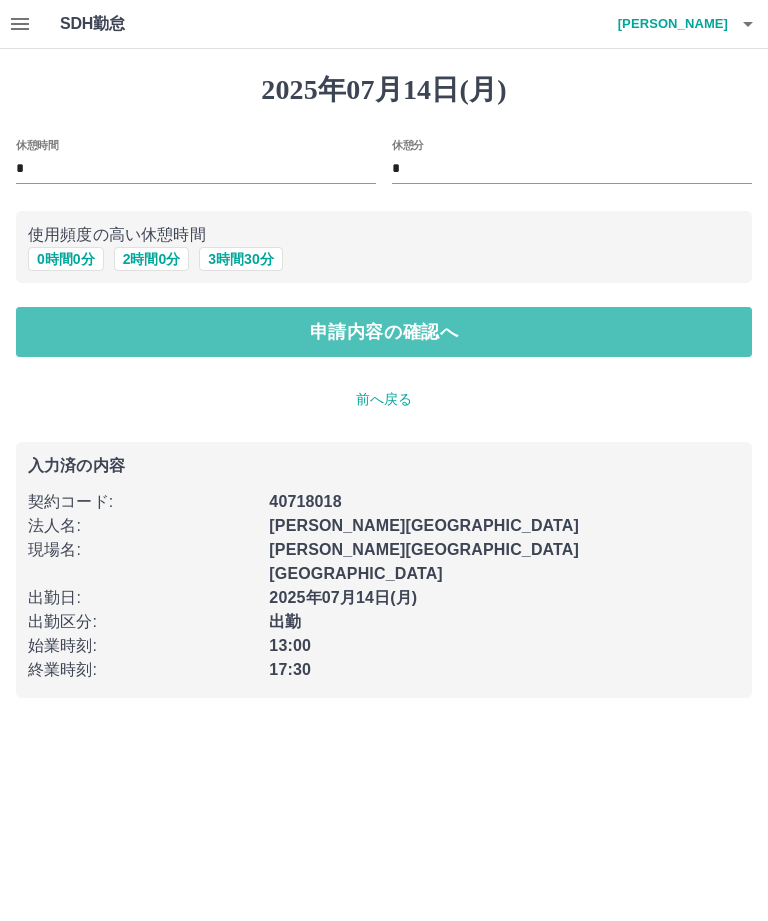 click on "申請内容の確認へ" at bounding box center [384, 332] 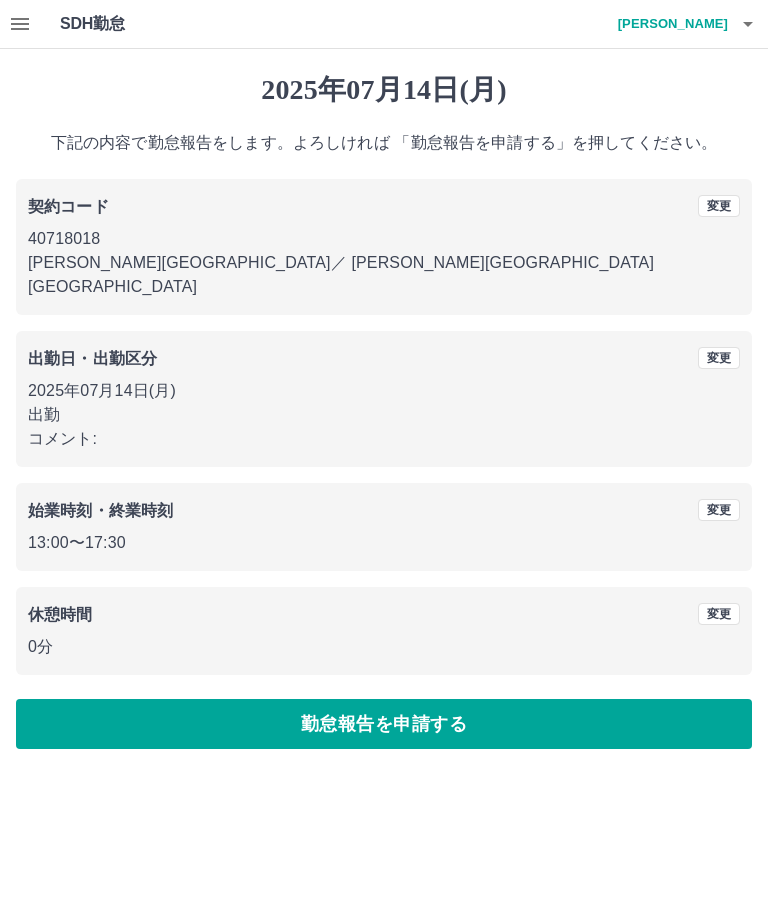 click on "勤怠報告を申請する" at bounding box center (384, 724) 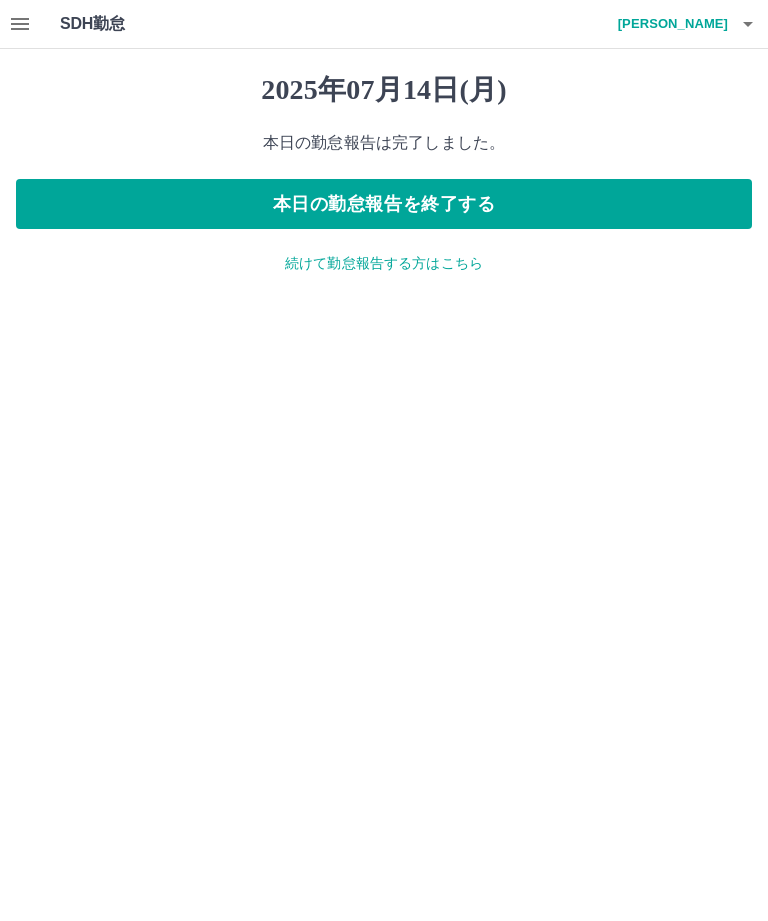 click on "本日の勤怠報告を終了する" at bounding box center [384, 204] 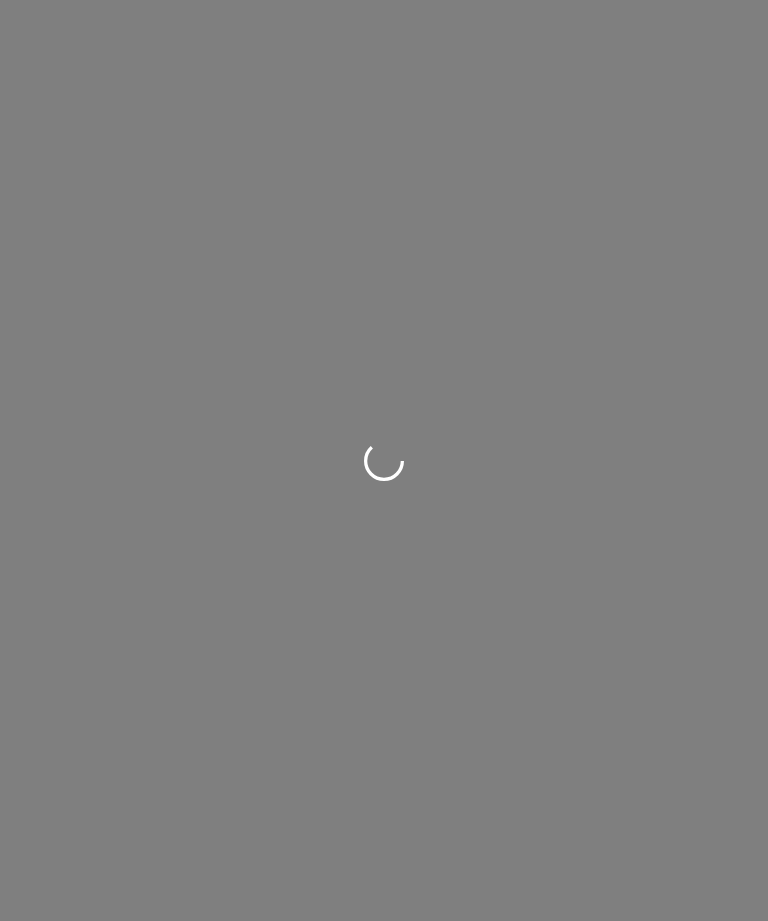 scroll, scrollTop: 0, scrollLeft: 0, axis: both 